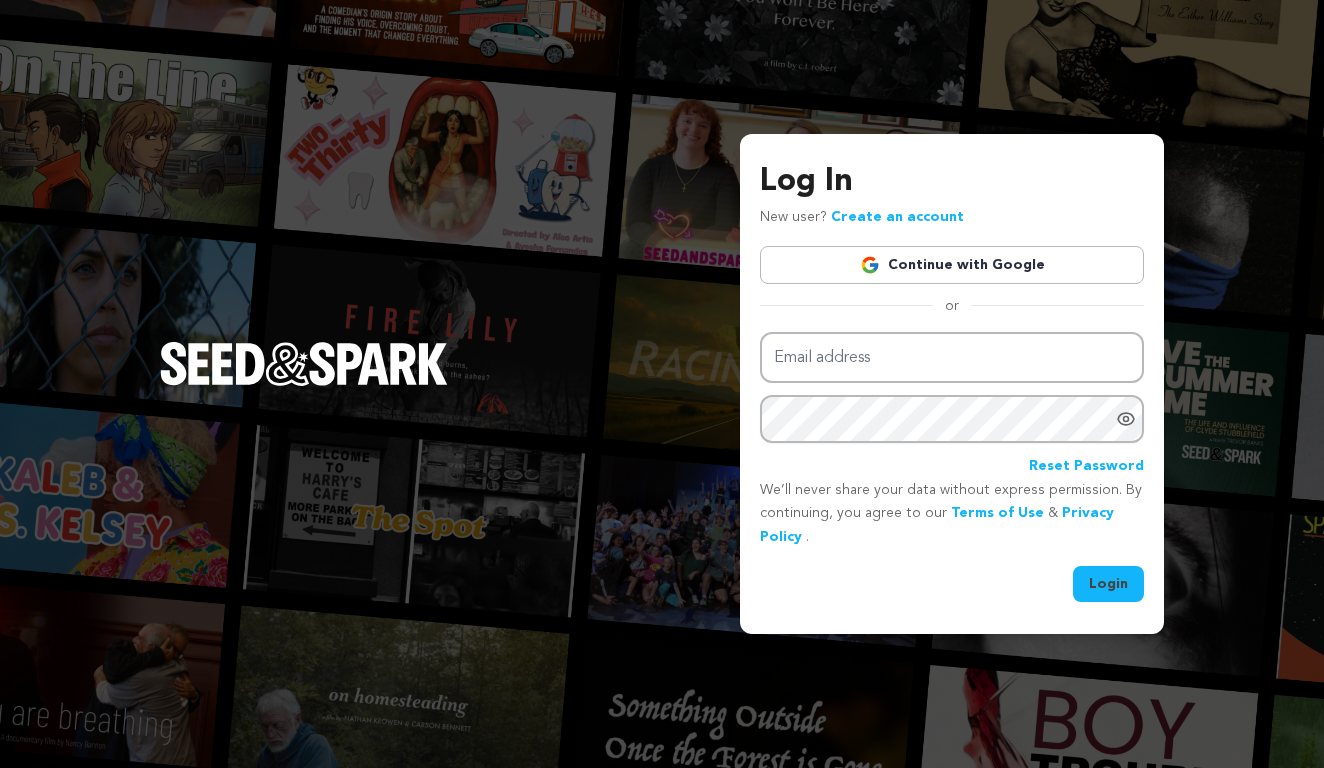 scroll, scrollTop: 0, scrollLeft: 0, axis: both 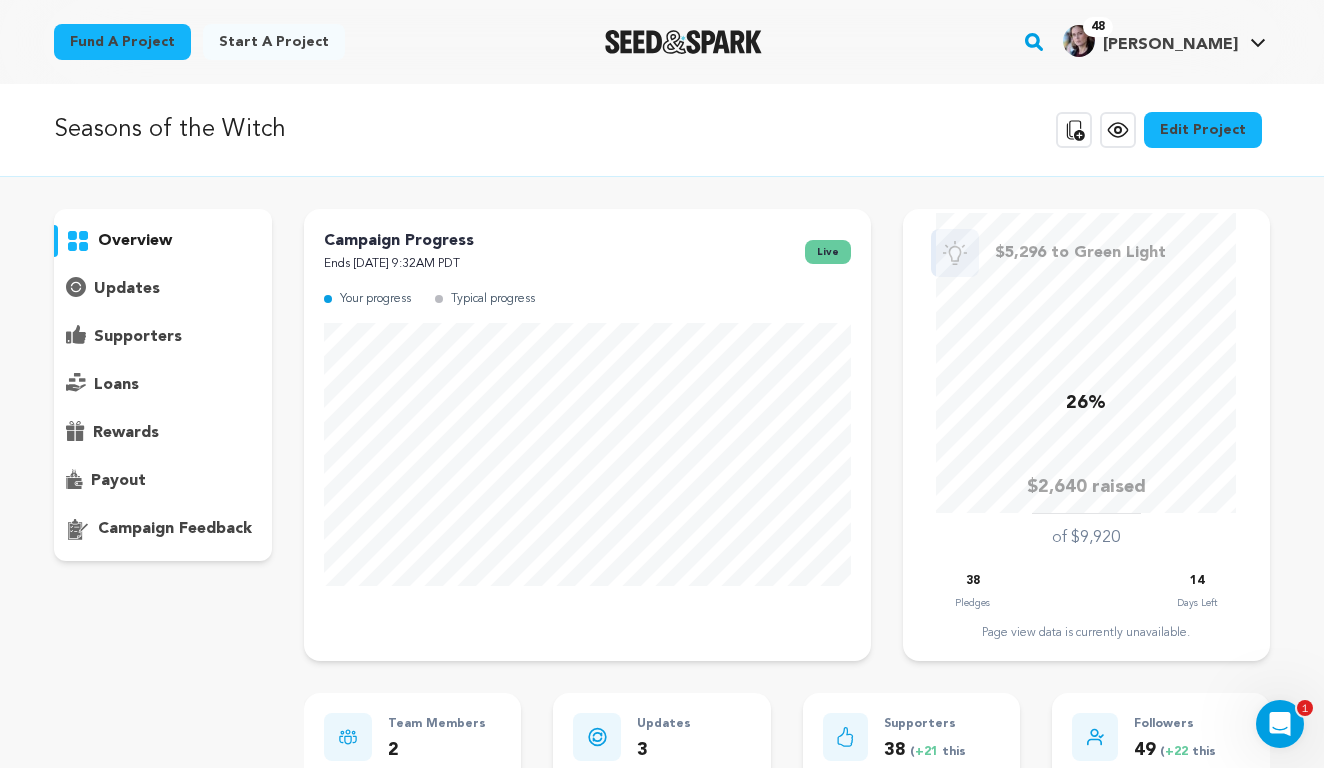 click on "updates" at bounding box center [127, 289] 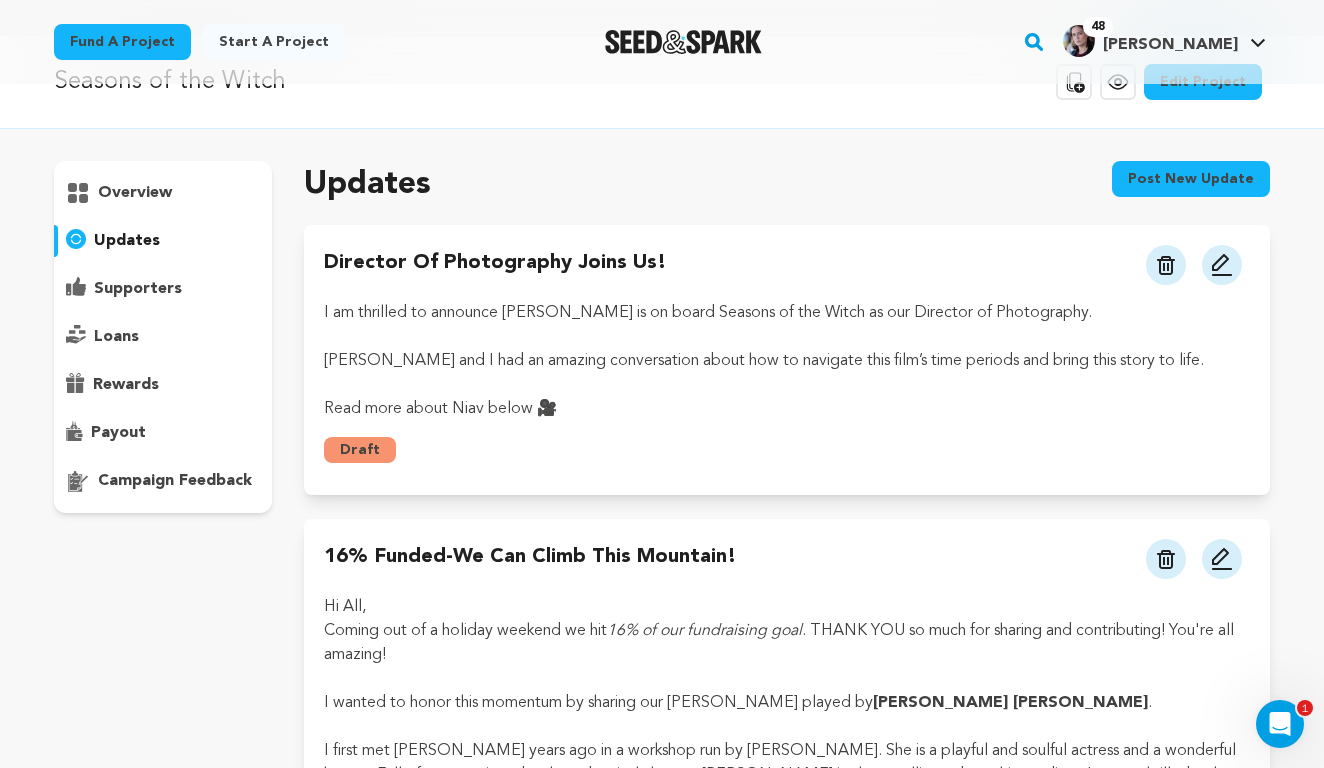 scroll, scrollTop: 46, scrollLeft: 0, axis: vertical 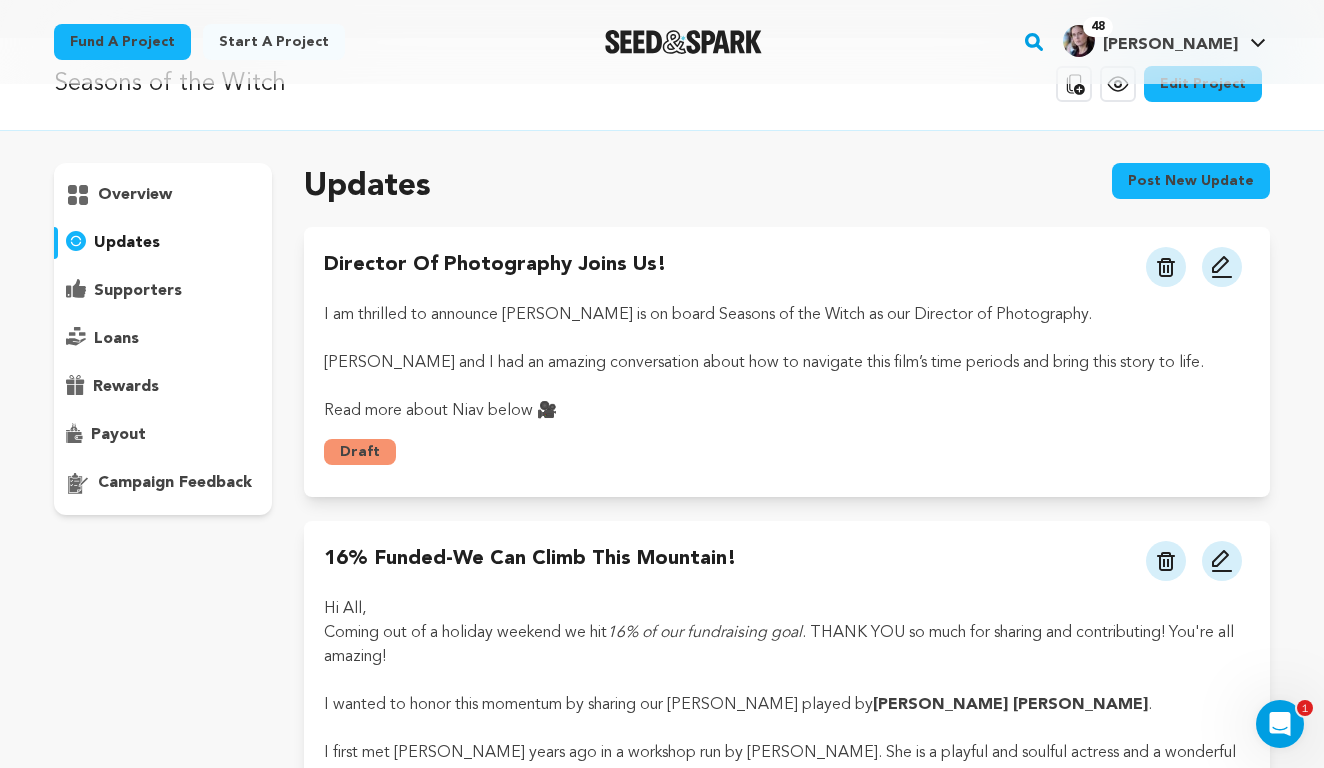 click at bounding box center [1222, 267] 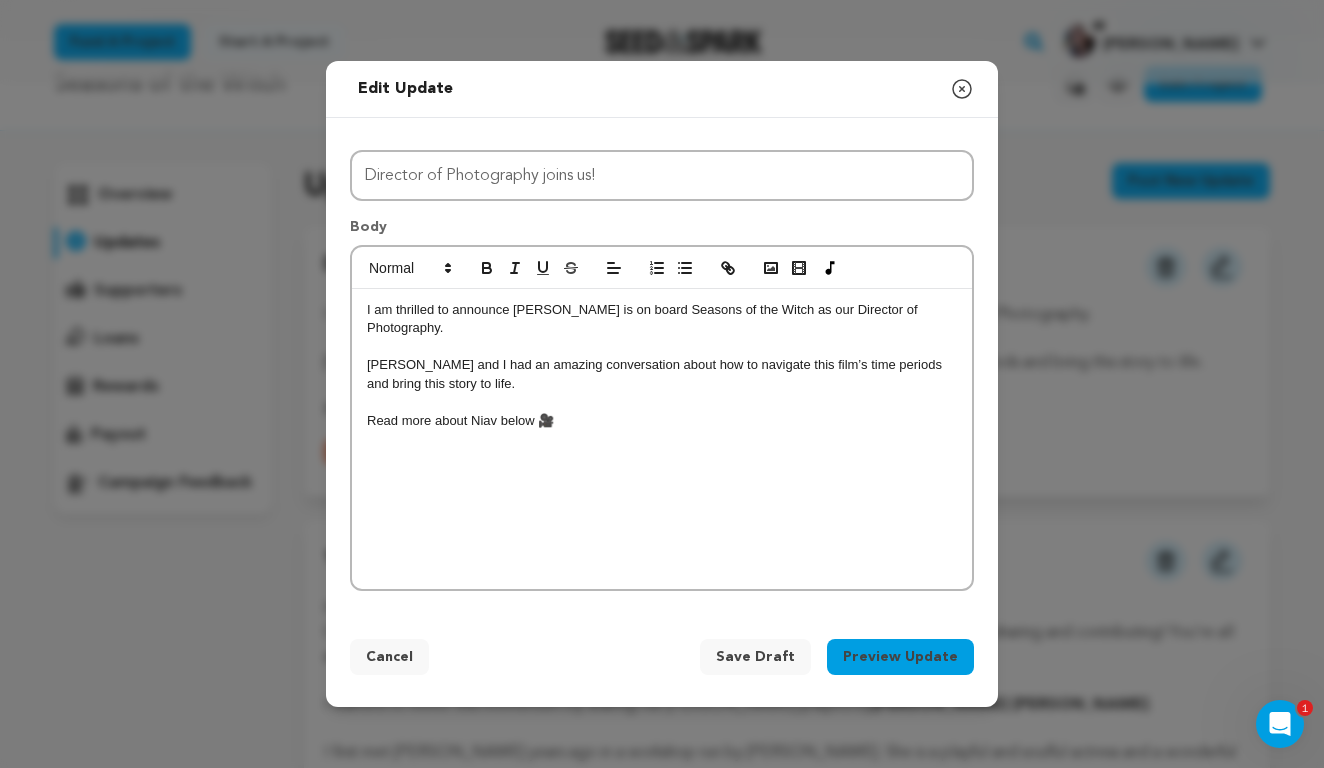 click on "I am thrilled to announce Niav Conty is on board Seasons of the Witch as our Director of Photography. Niav and I had an amazing conversation about how to navigate this film’s time periods and bring this story to life.  Read more about Niav below 🎥" at bounding box center [662, 439] 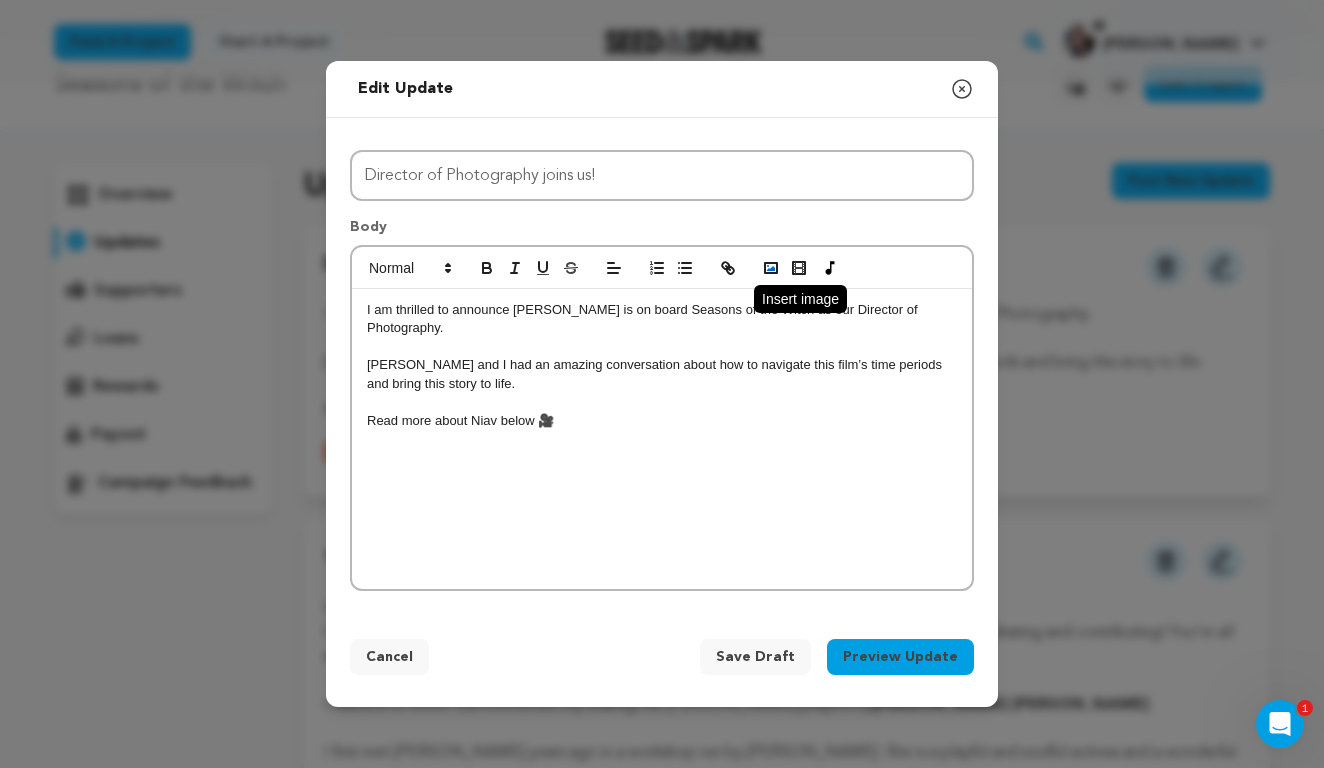 click 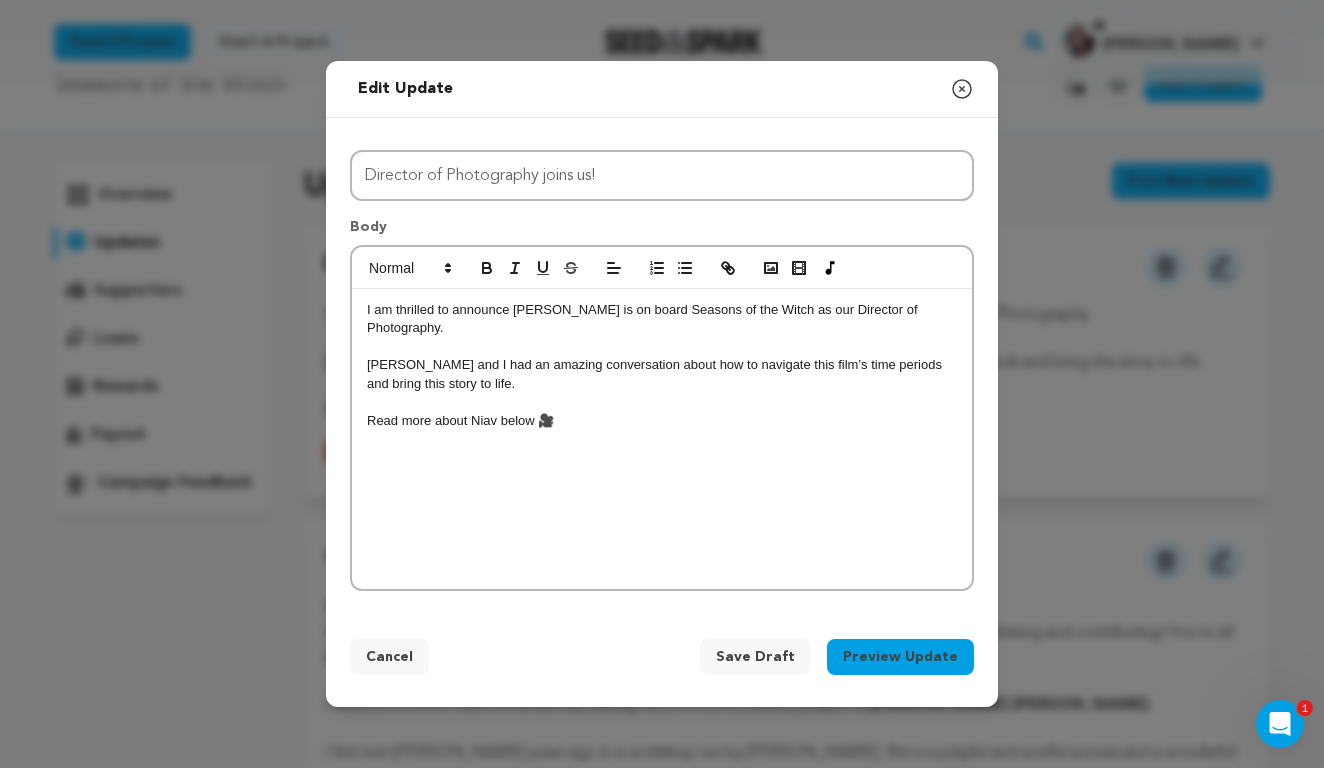 click on "I am thrilled to announce Niav Conty is on board Seasons of the Witch as our Director of Photography. Niav and I had an amazing conversation about how to navigate this film’s time periods and bring this story to life.  Read more about Niav below 🎥" at bounding box center [662, 439] 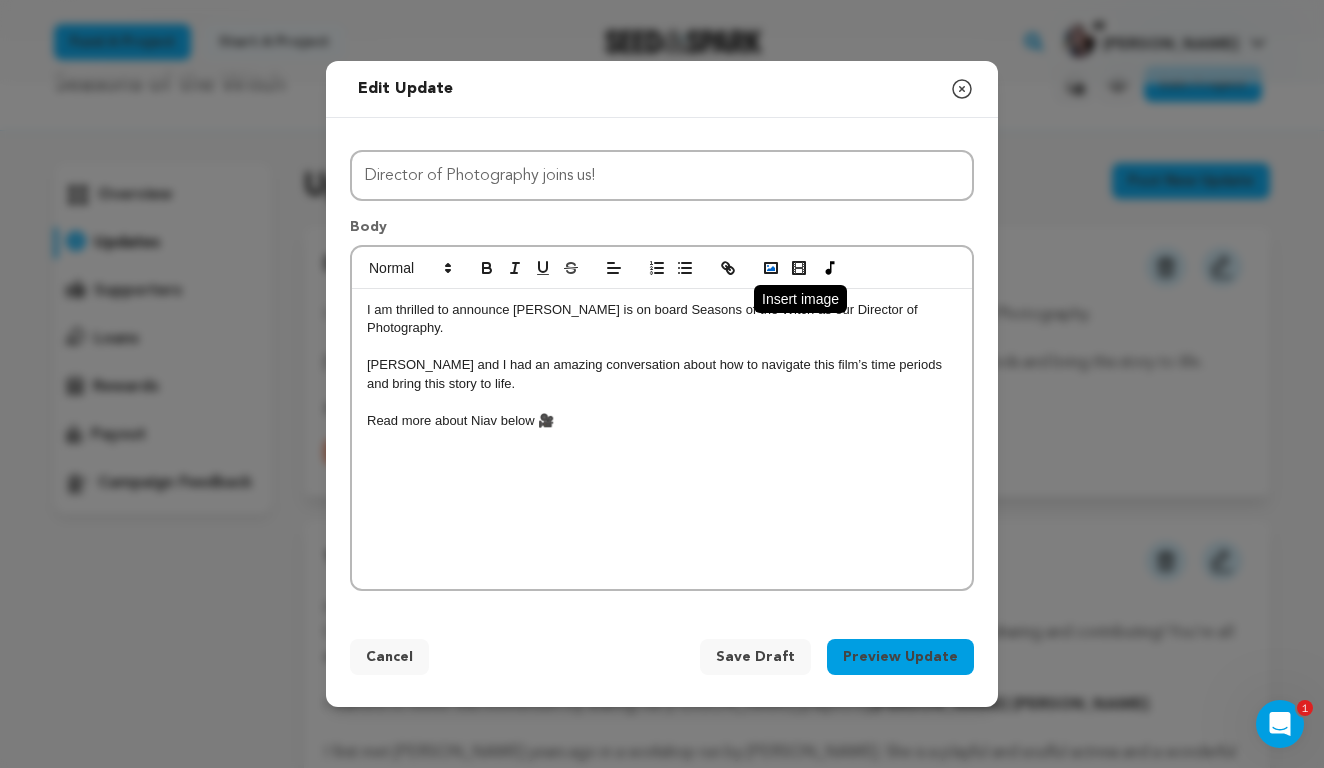 click 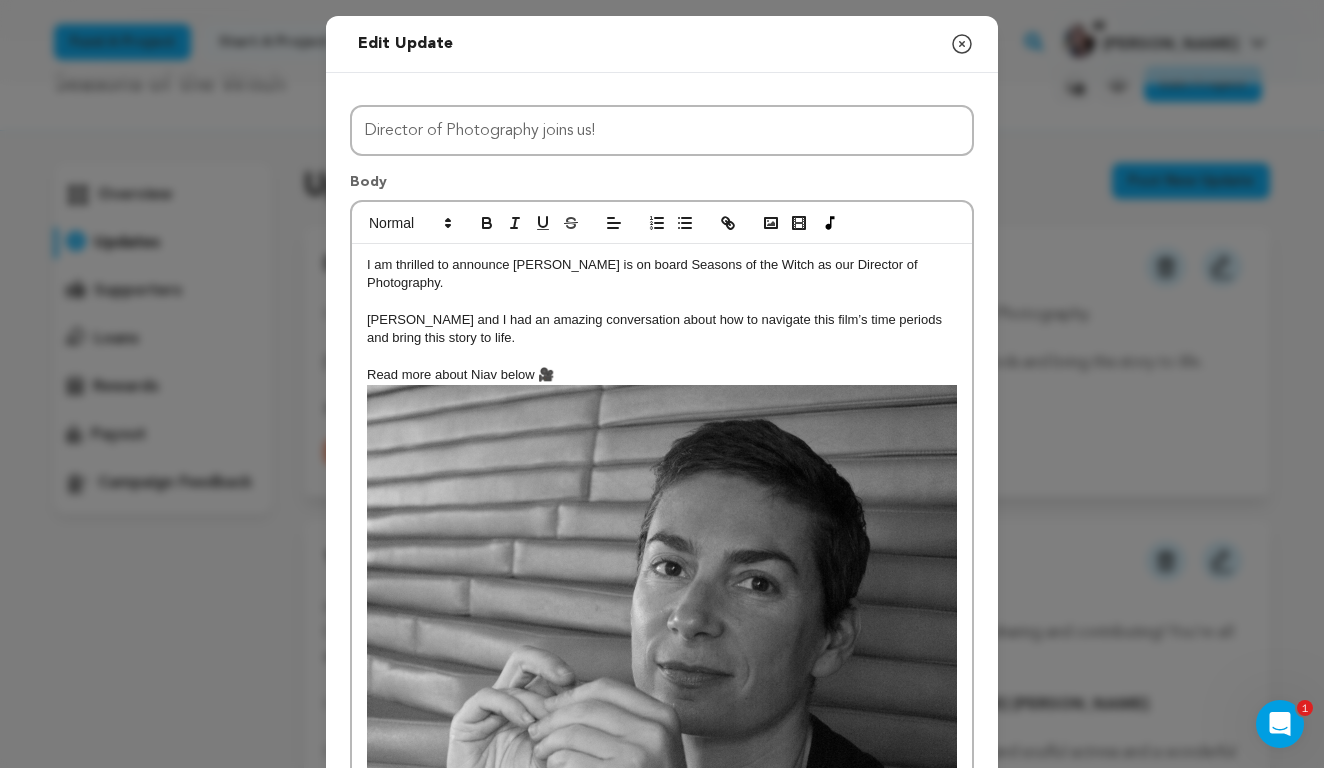 click at bounding box center (662, 823) 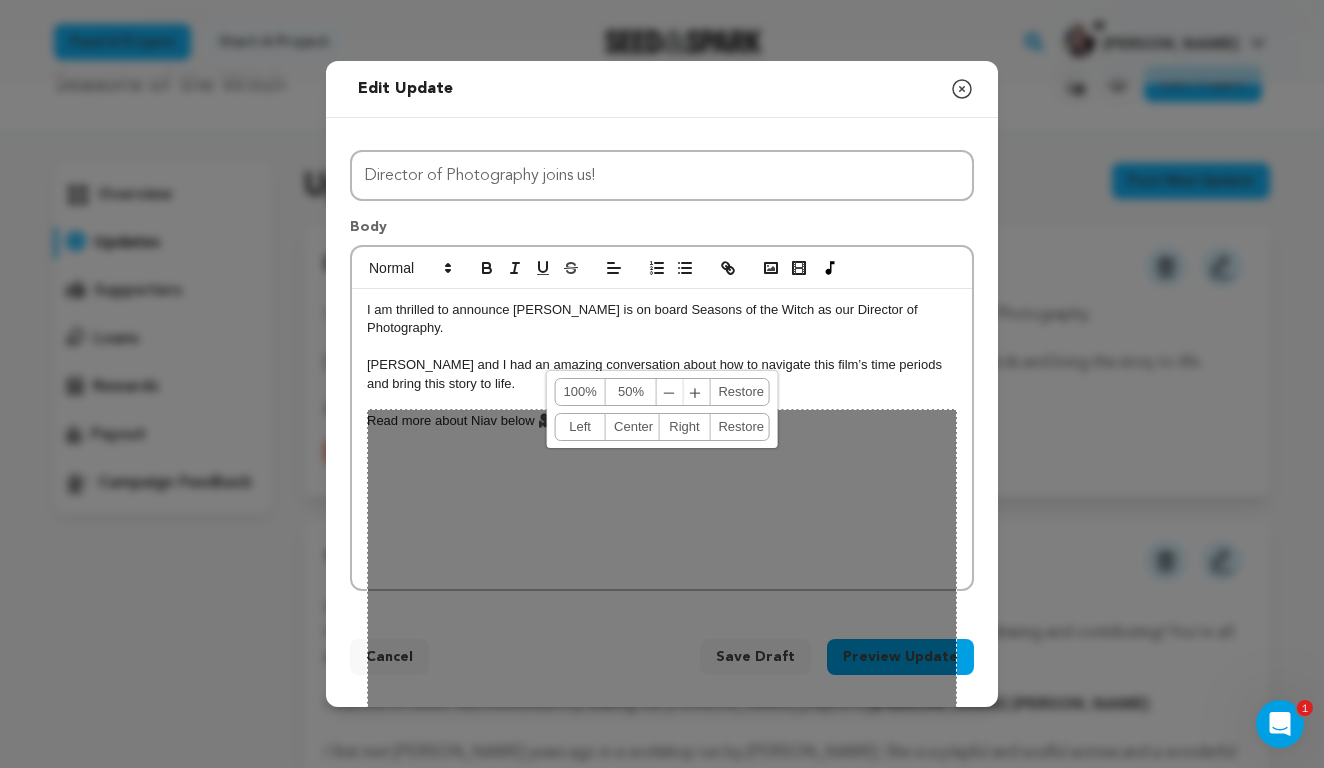 click on "Read more about Niav below 🎥" at bounding box center [662, 421] 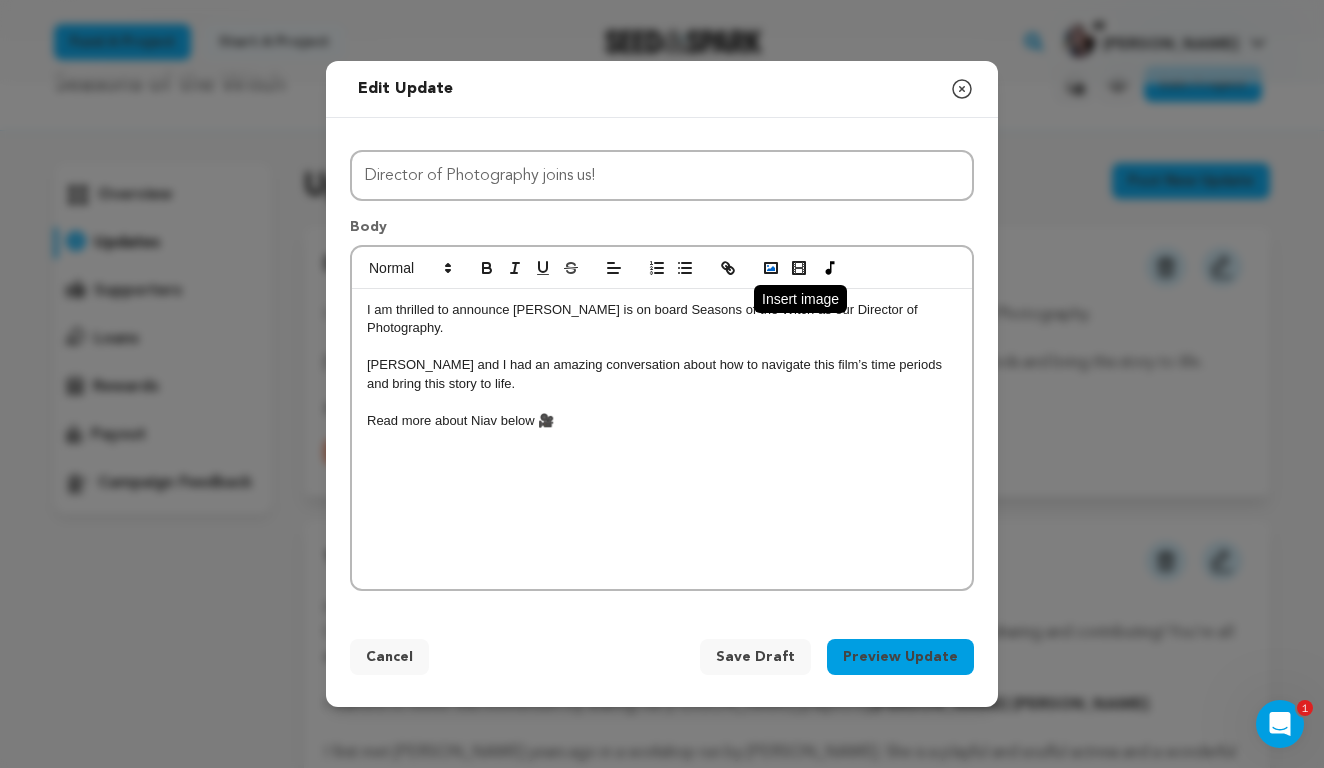 click 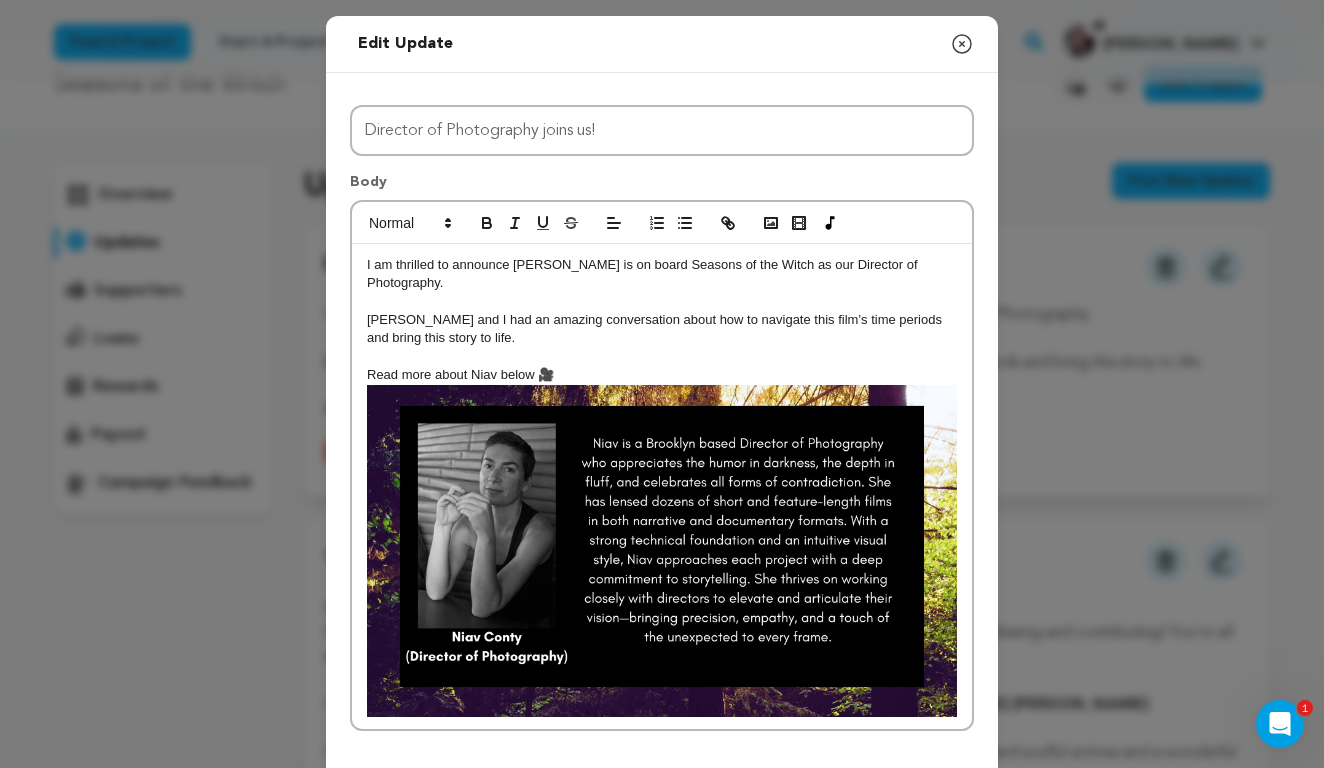 click on "Read more about Niav below 🎥" at bounding box center [662, 375] 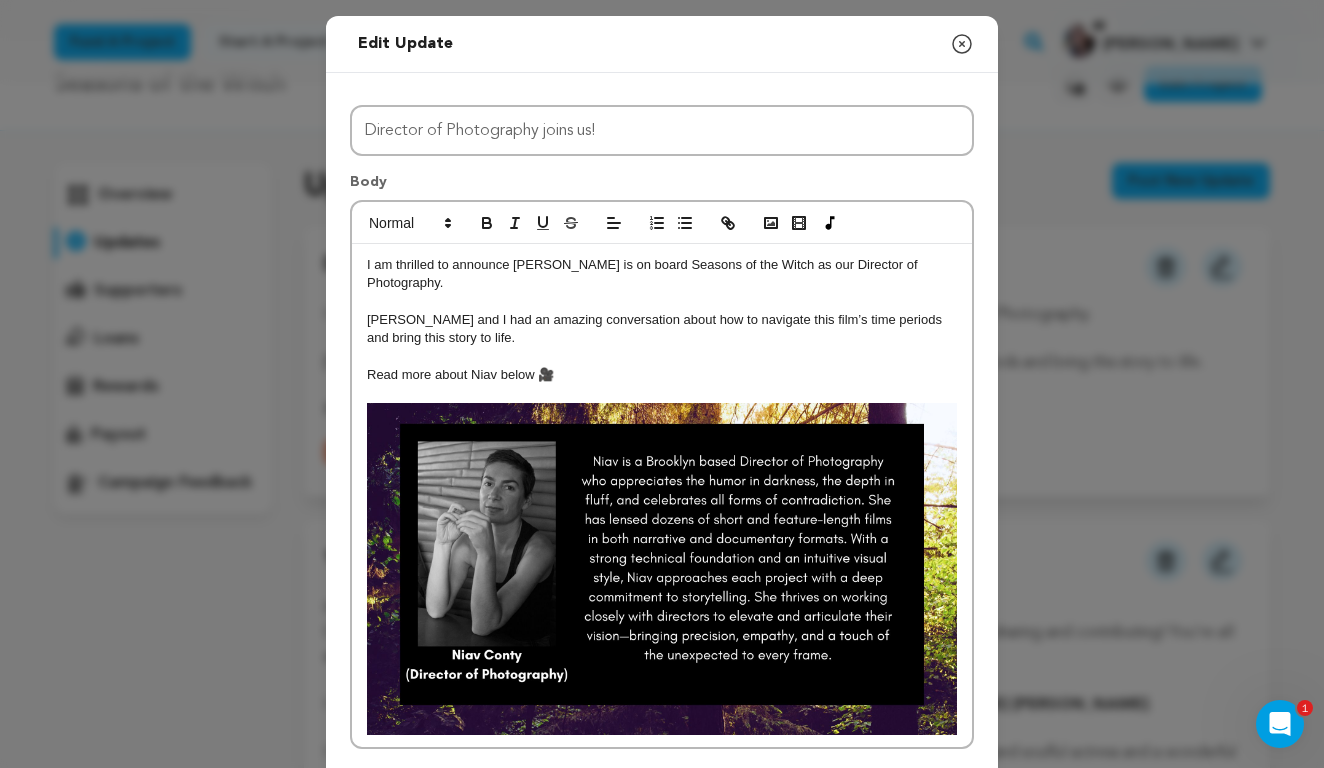 click at bounding box center (662, 569) 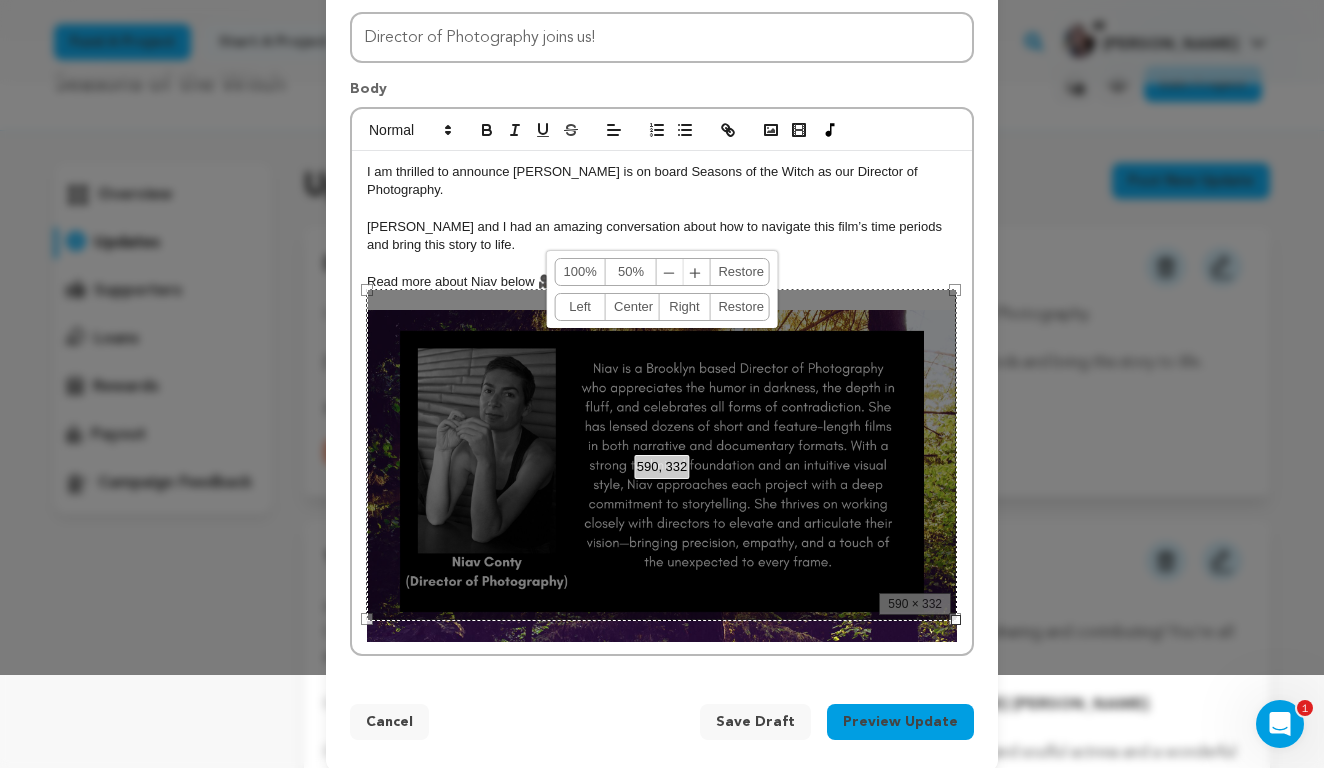 scroll, scrollTop: 92, scrollLeft: 0, axis: vertical 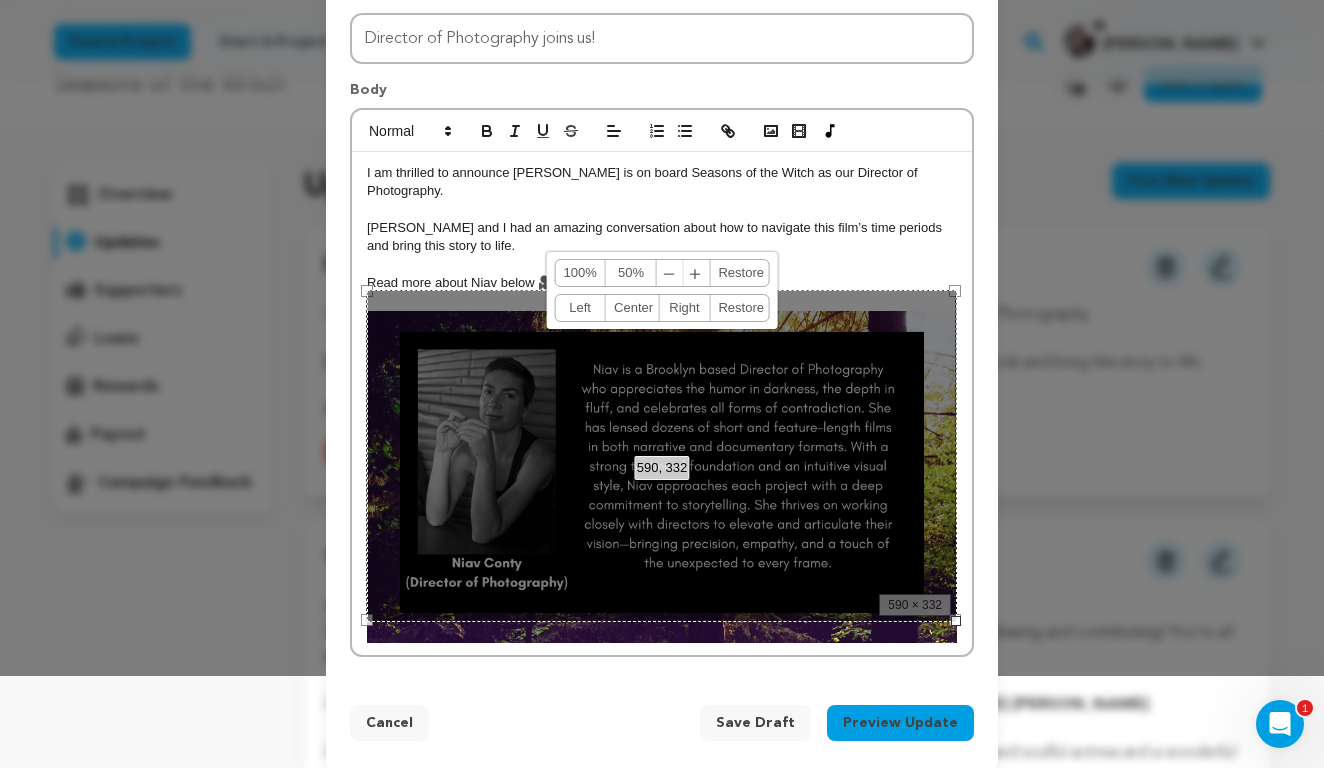 click on "Read more about Niav below 🎥" at bounding box center (662, 283) 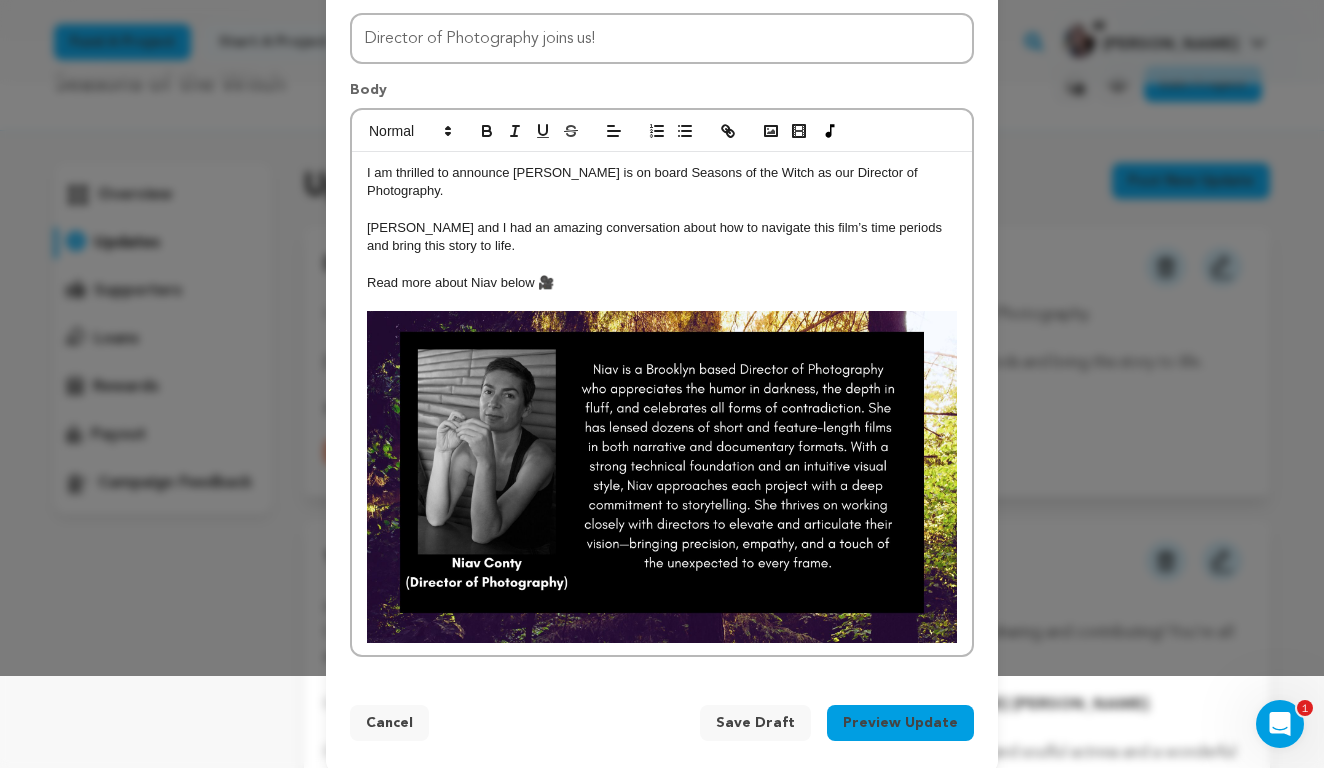 click on "Preview Update" at bounding box center [900, 723] 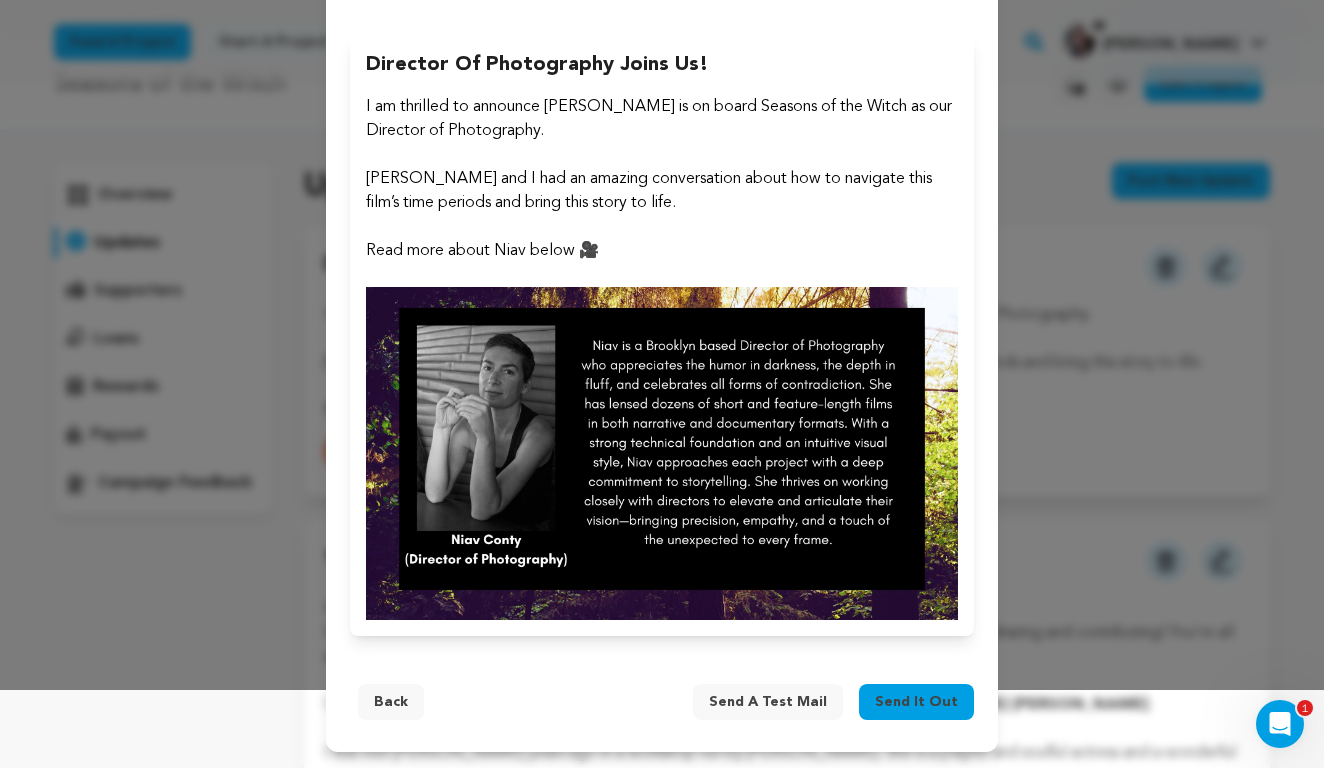 scroll, scrollTop: 78, scrollLeft: 0, axis: vertical 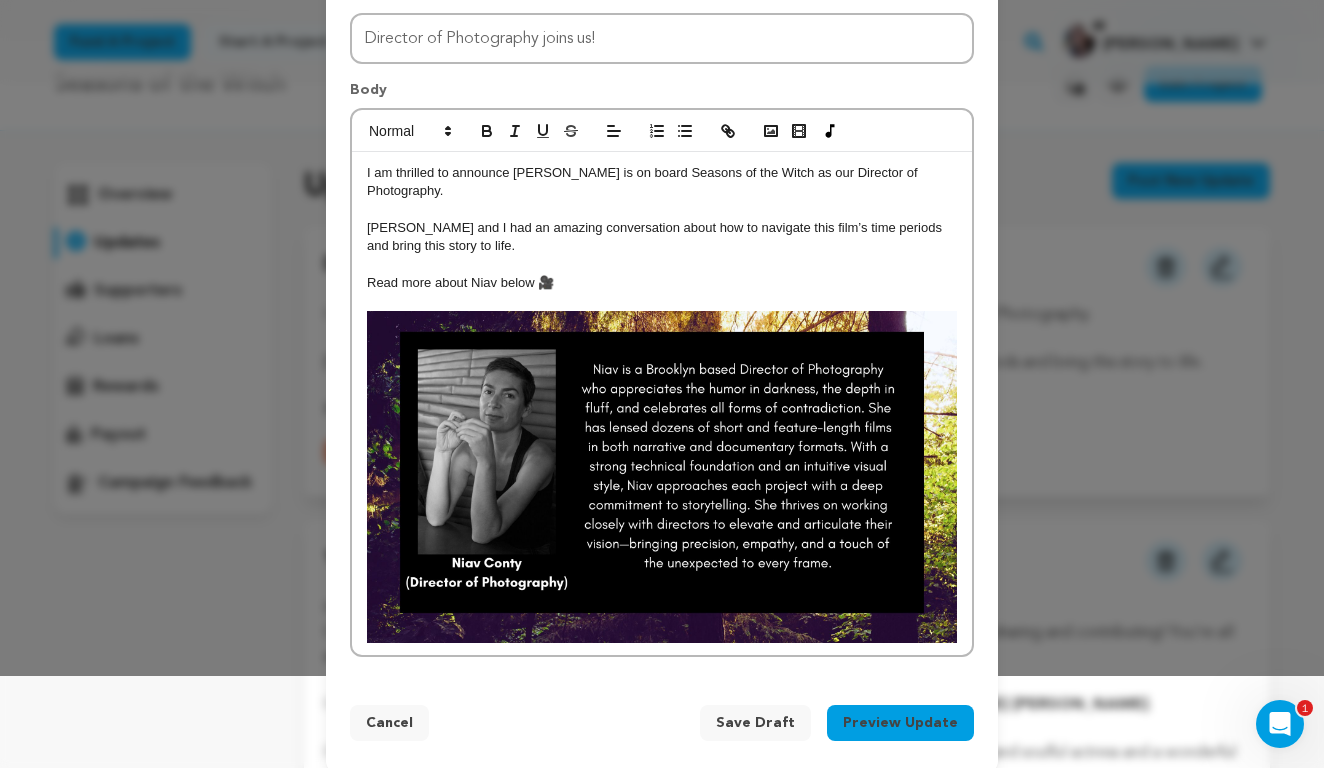 click on "Preview Update" at bounding box center [900, 723] 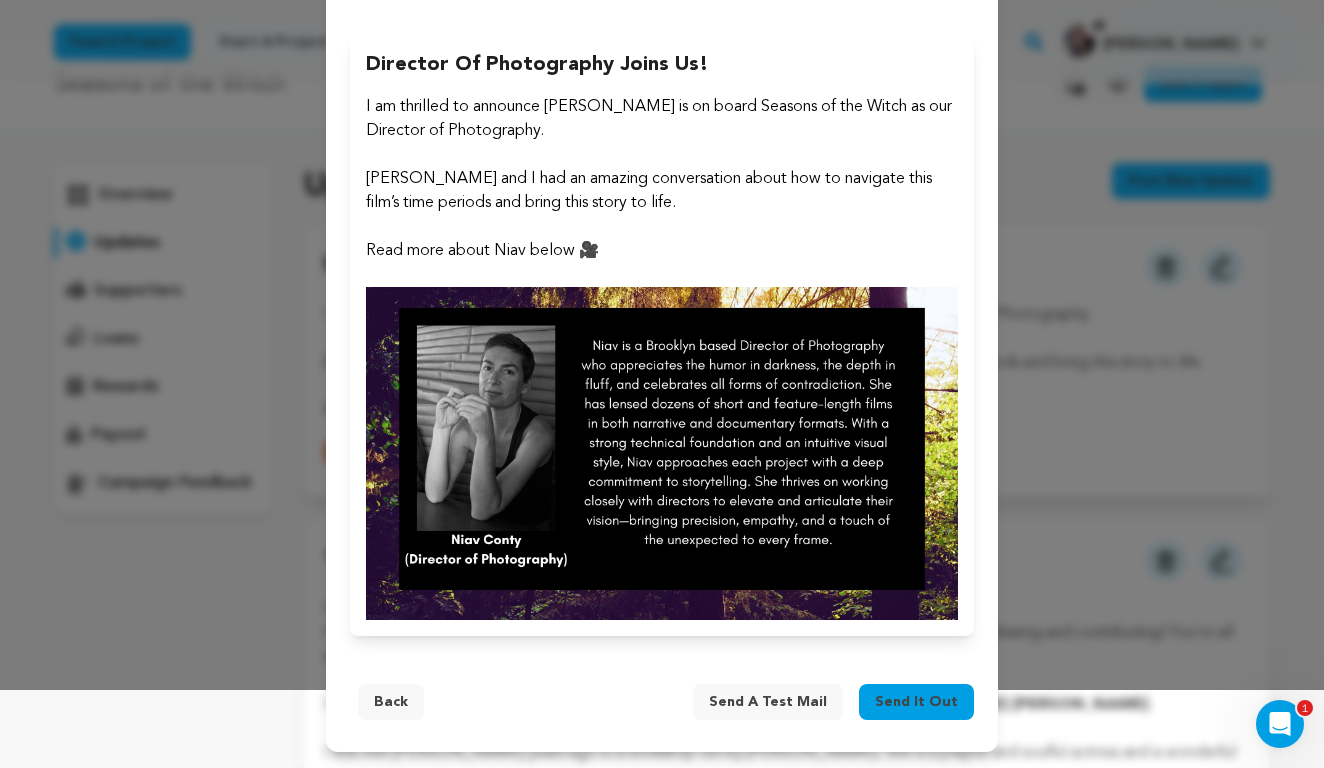 scroll, scrollTop: 78, scrollLeft: 0, axis: vertical 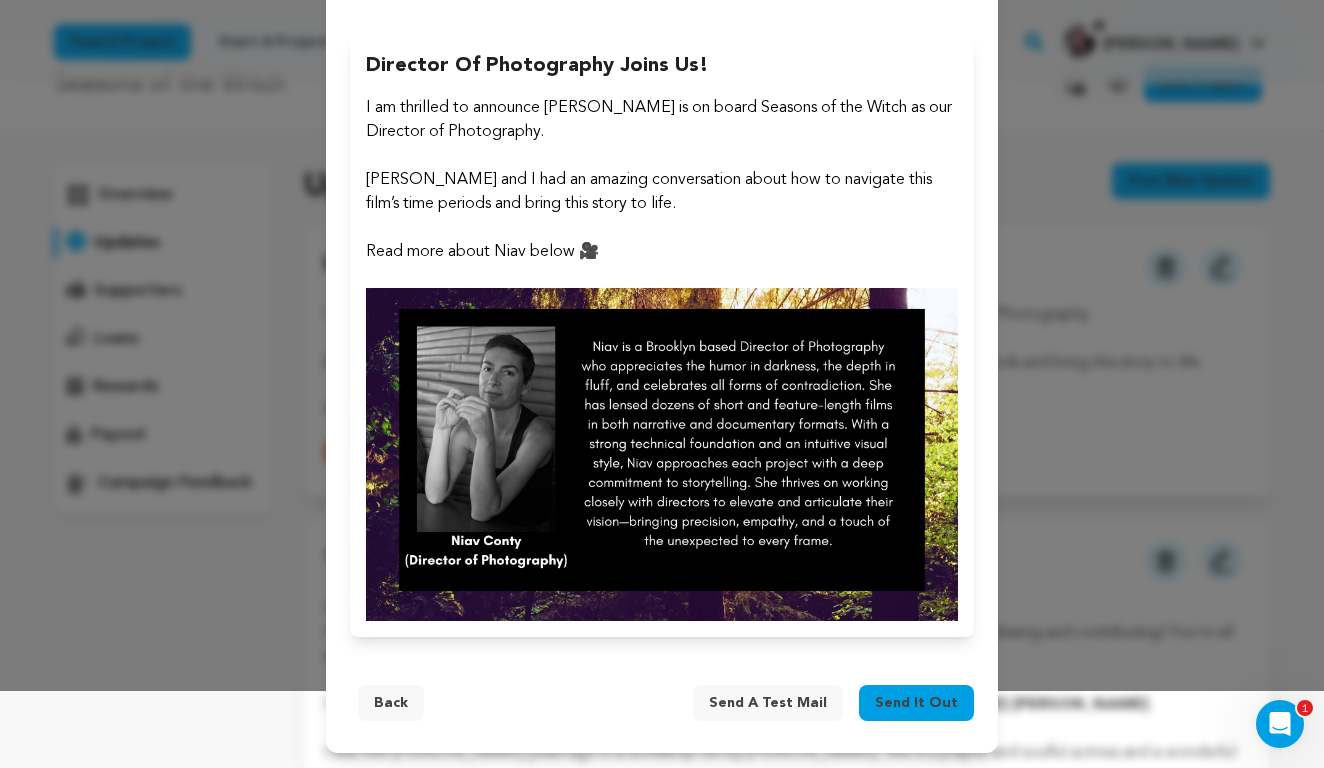 click on "Back" at bounding box center [391, 703] 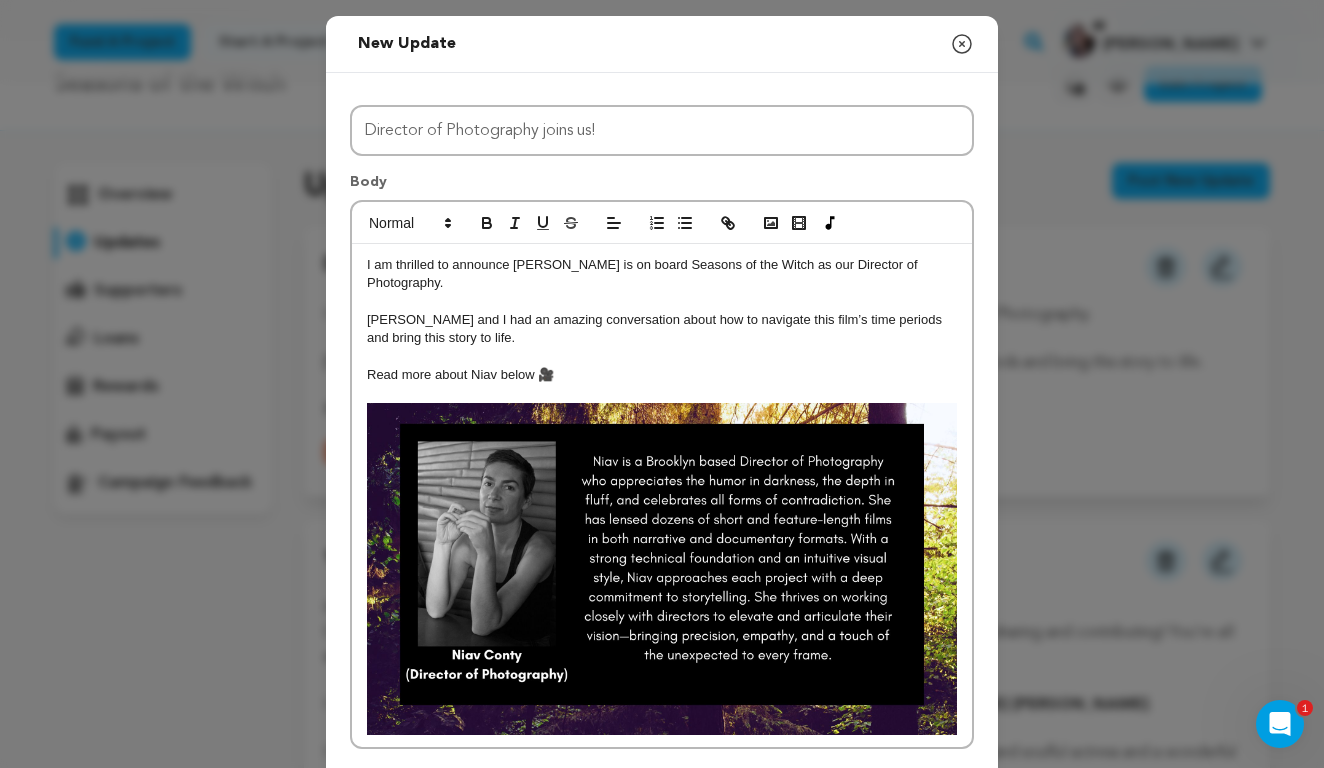 scroll, scrollTop: 0, scrollLeft: 0, axis: both 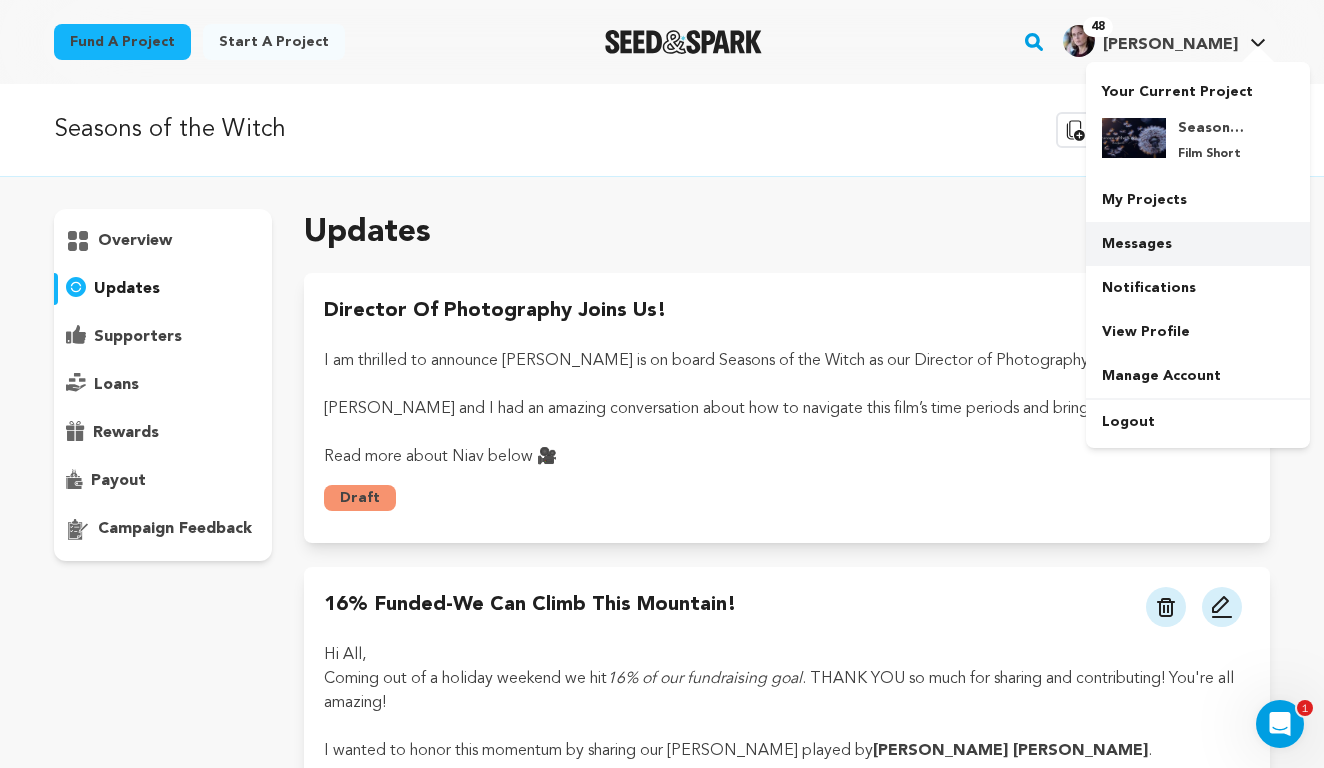 click on "Messages" at bounding box center (1198, 244) 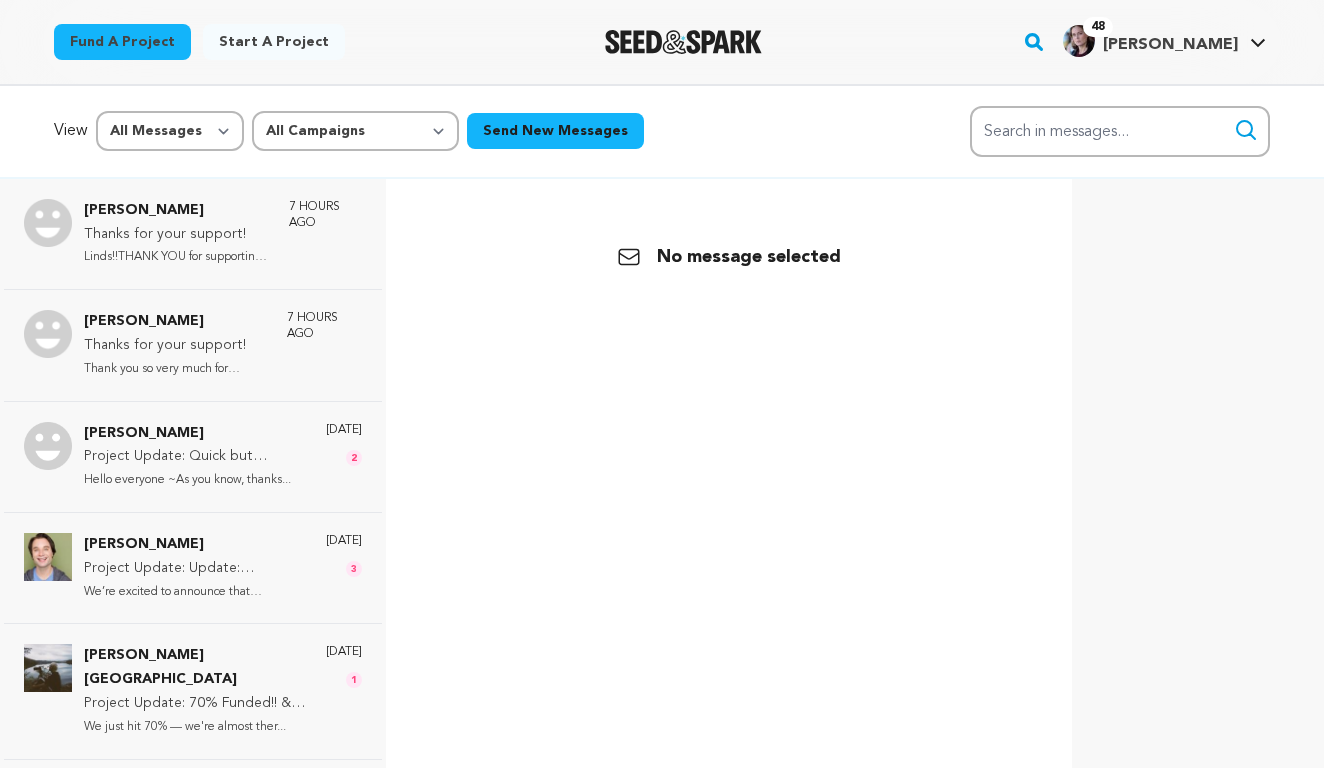 scroll, scrollTop: 0, scrollLeft: 0, axis: both 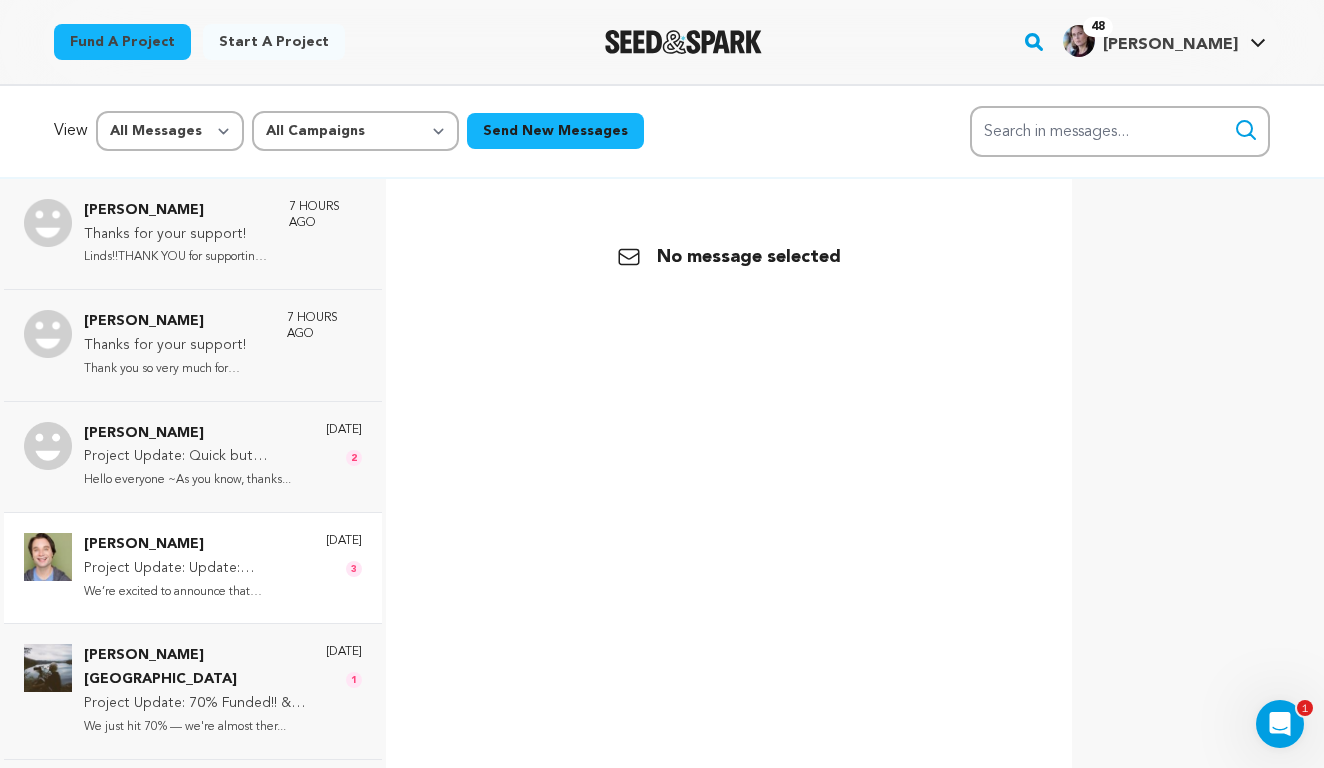 click on "Project Update:
Update: Danny Irizarry Cast as “The Child”" at bounding box center [195, 569] 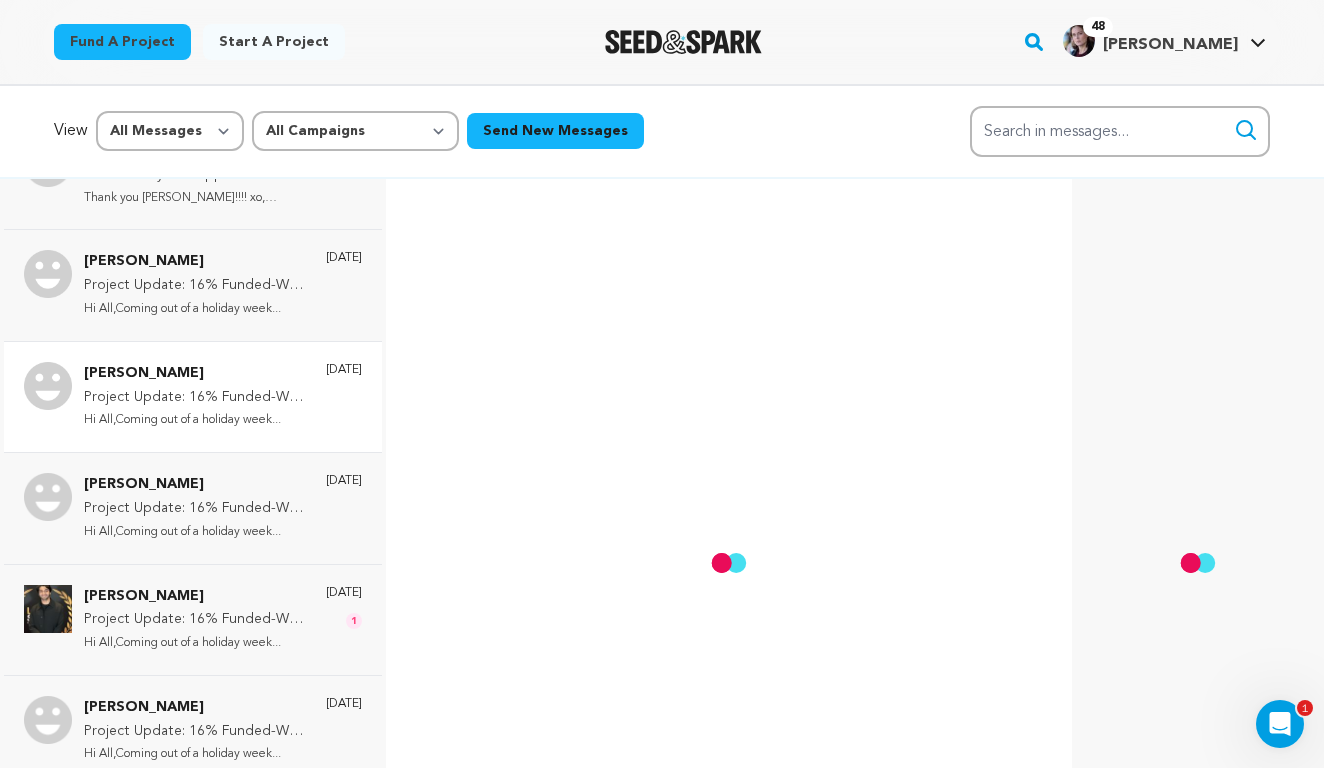 scroll, scrollTop: 875, scrollLeft: 0, axis: vertical 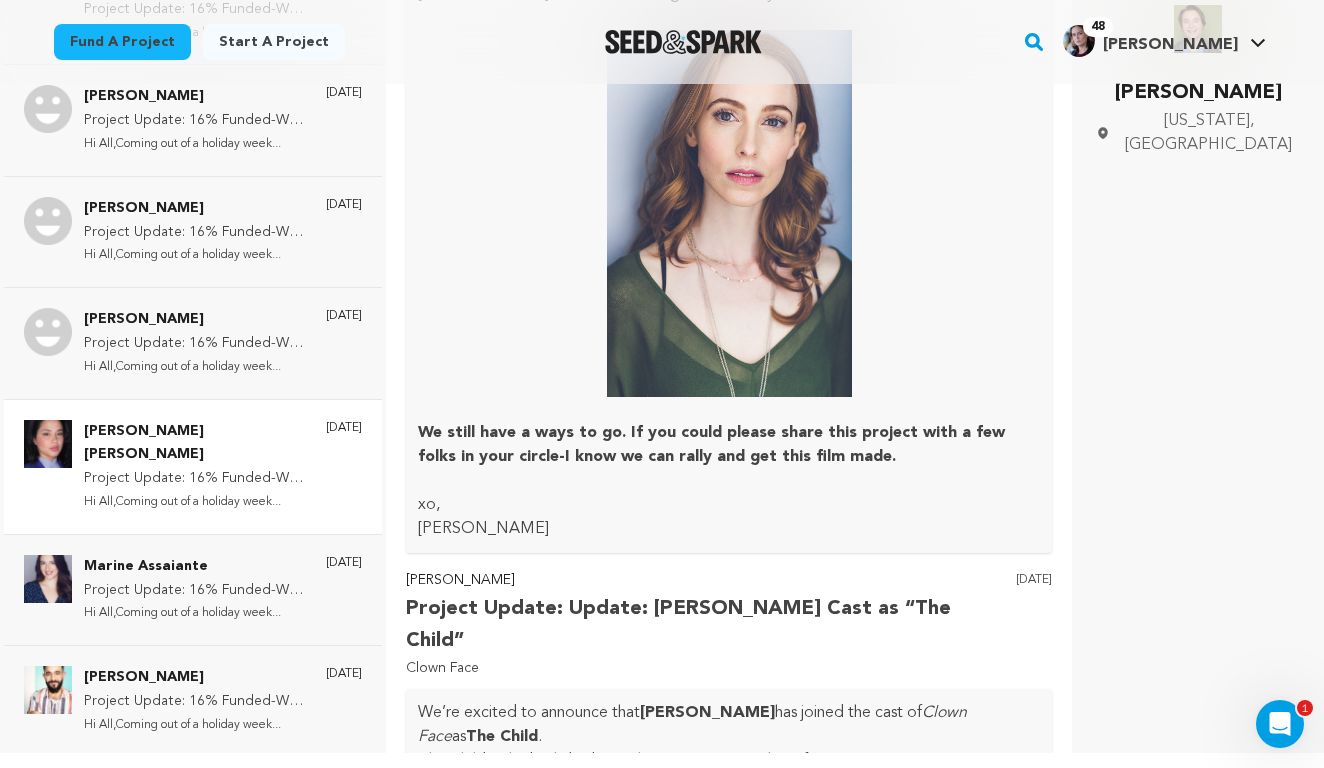 click on "Project Update:
16% Funded-We Can Climb this Mountain!" at bounding box center [195, 479] 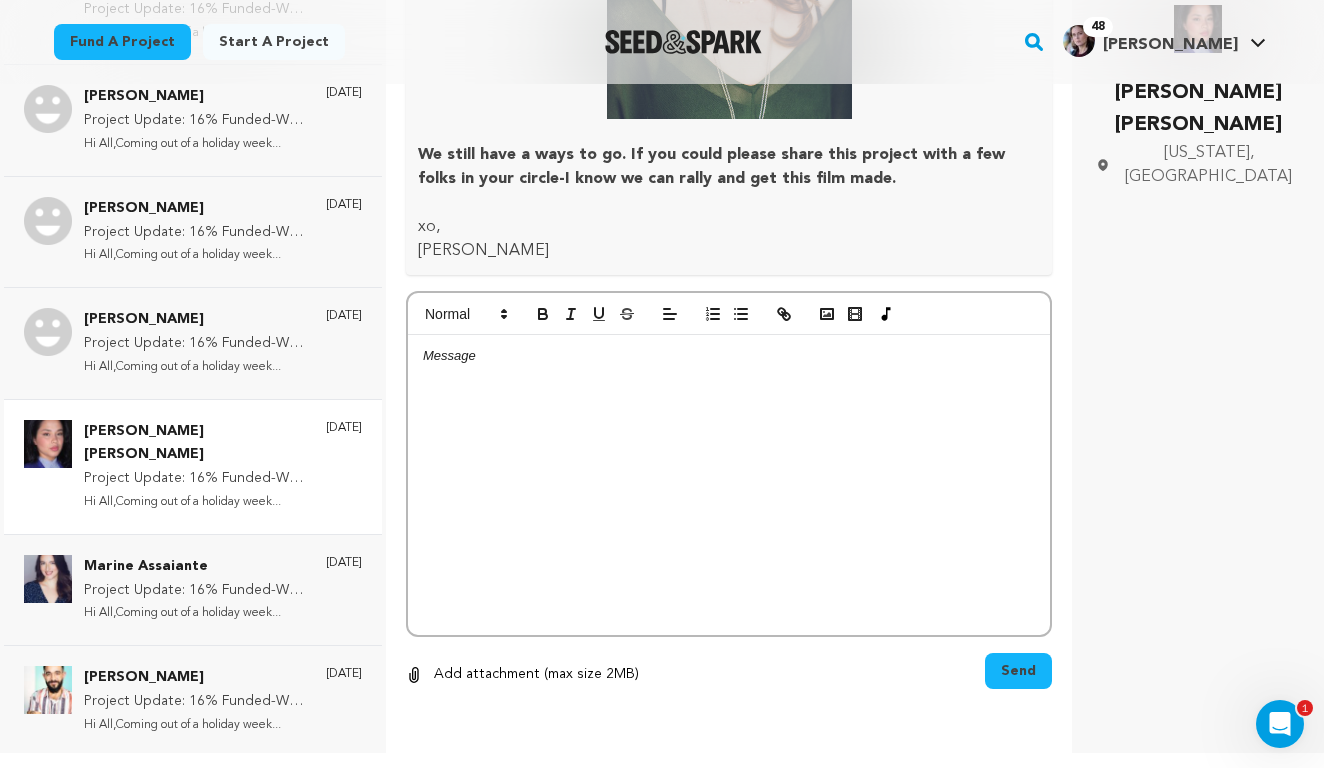 scroll, scrollTop: 3504, scrollLeft: 0, axis: vertical 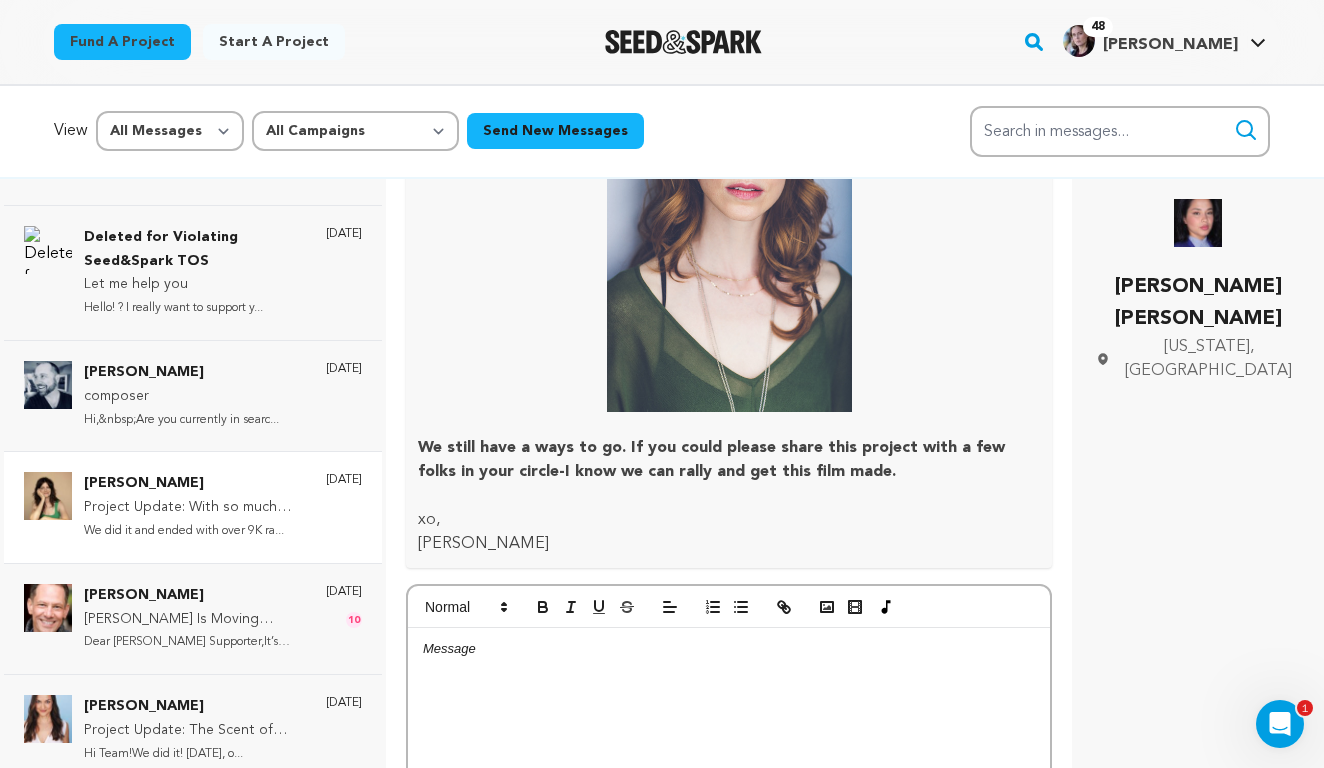 click on "Project Update:
With so much gratitude, THANK YOU!" at bounding box center [195, 508] 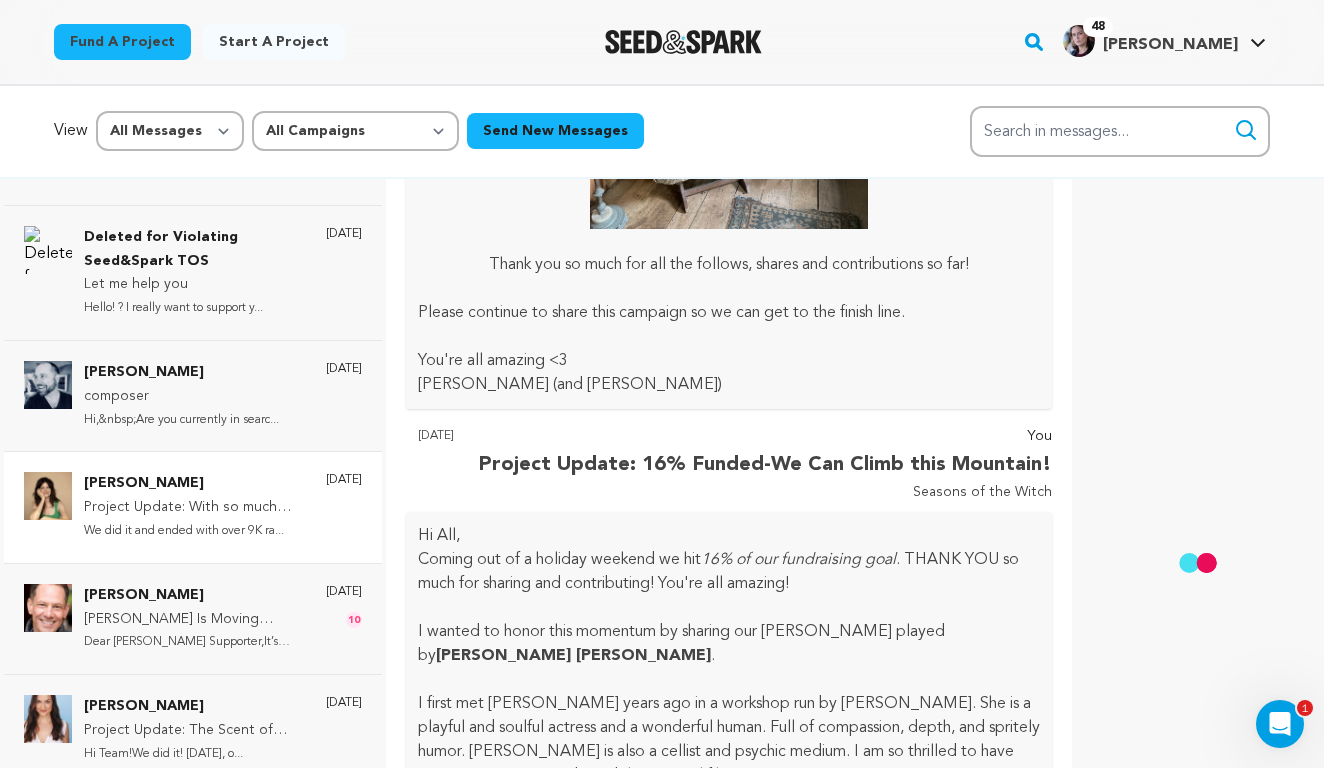 scroll, scrollTop: 848, scrollLeft: 0, axis: vertical 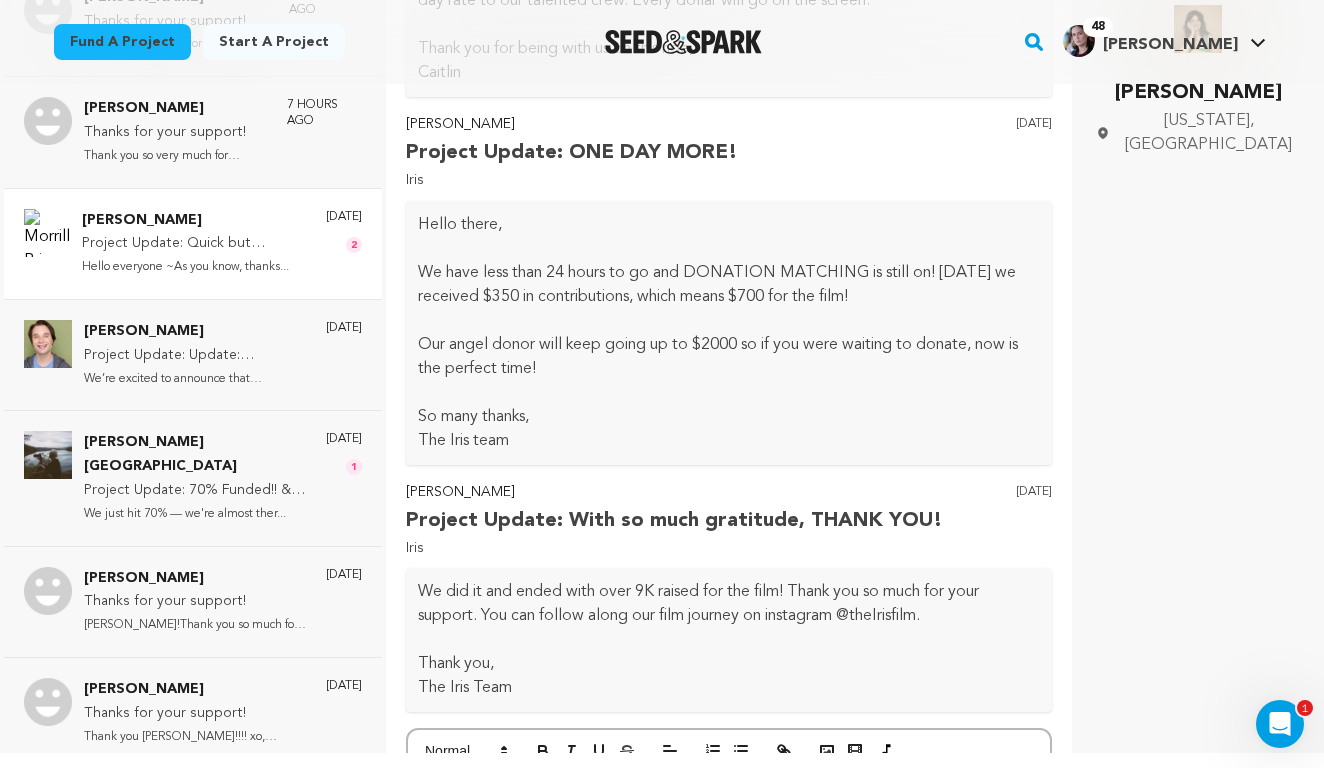 click on "Project Update:
Quick but important note:" at bounding box center [194, 244] 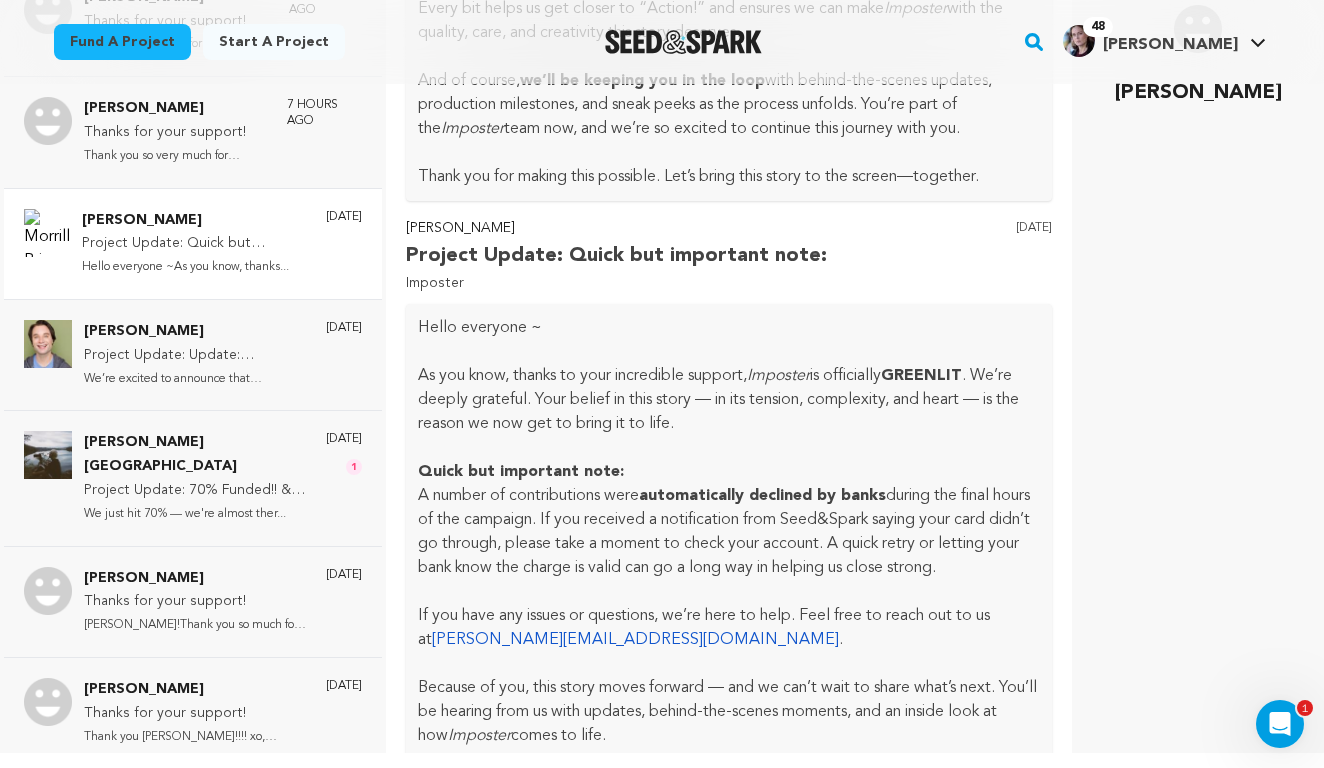 scroll, scrollTop: 1684, scrollLeft: 0, axis: vertical 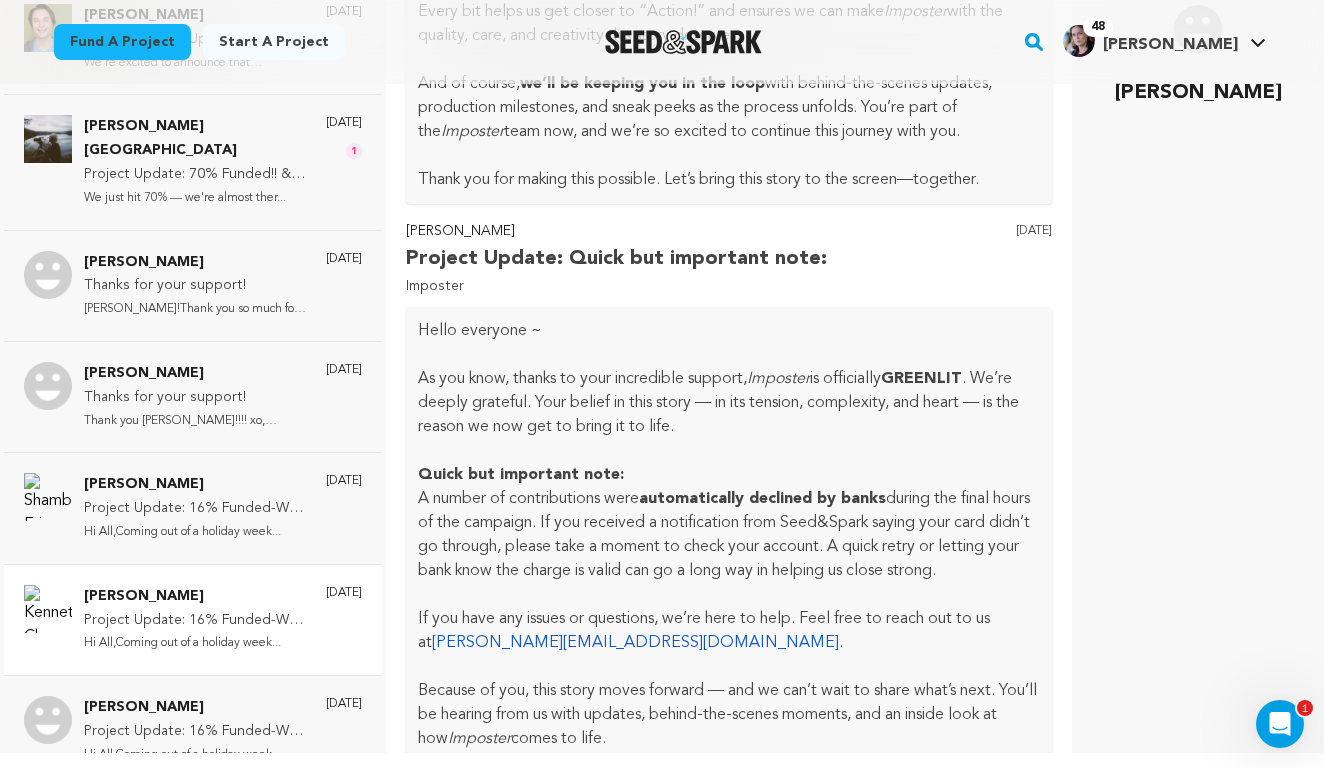 click on "Kenneth Chang" at bounding box center [195, 597] 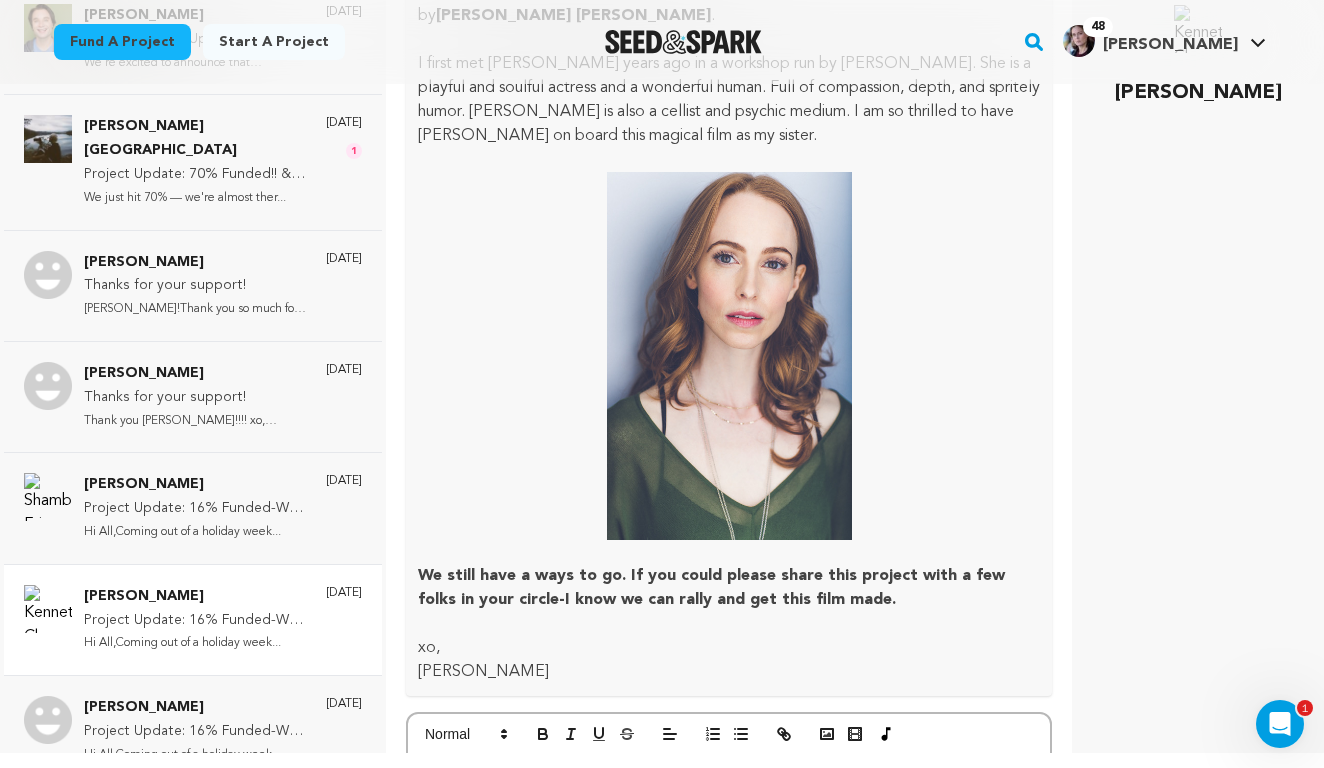 scroll, scrollTop: 2807, scrollLeft: 0, axis: vertical 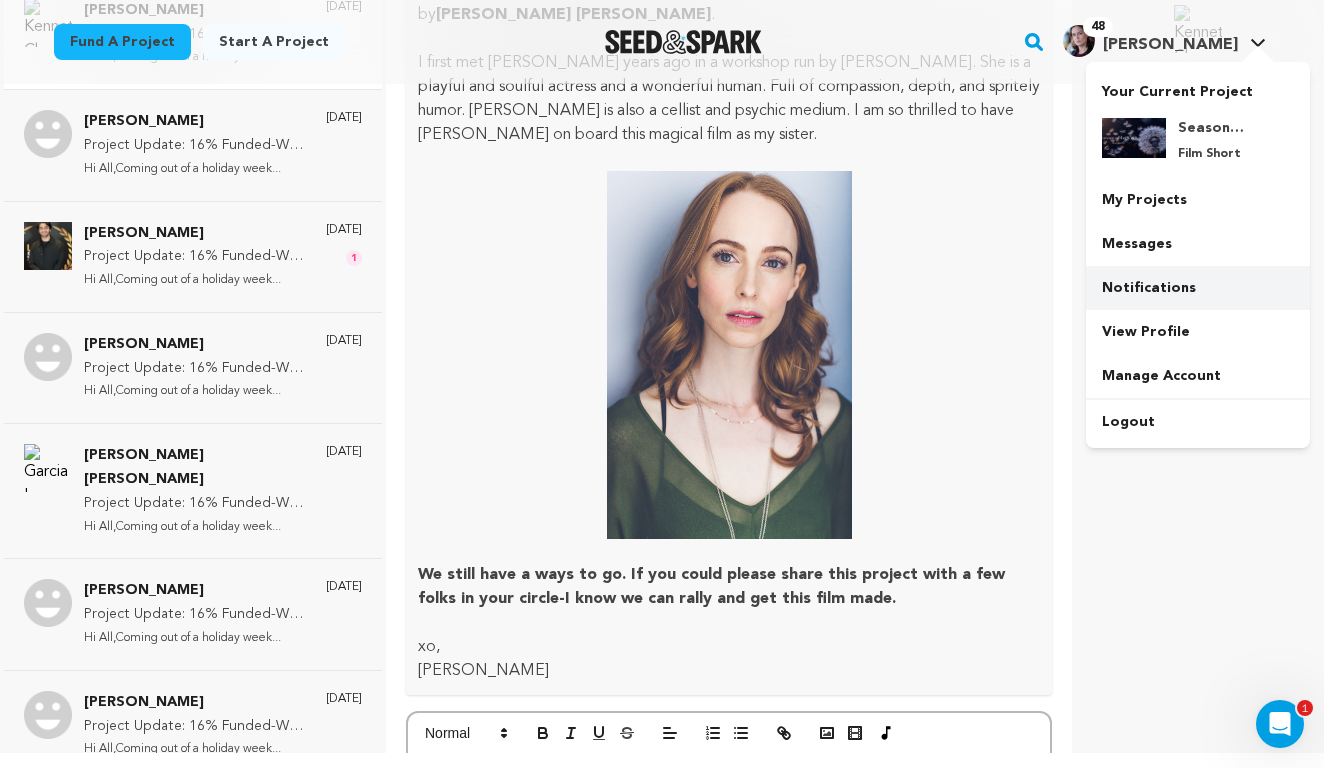 click on "Notifications" at bounding box center (1198, 288) 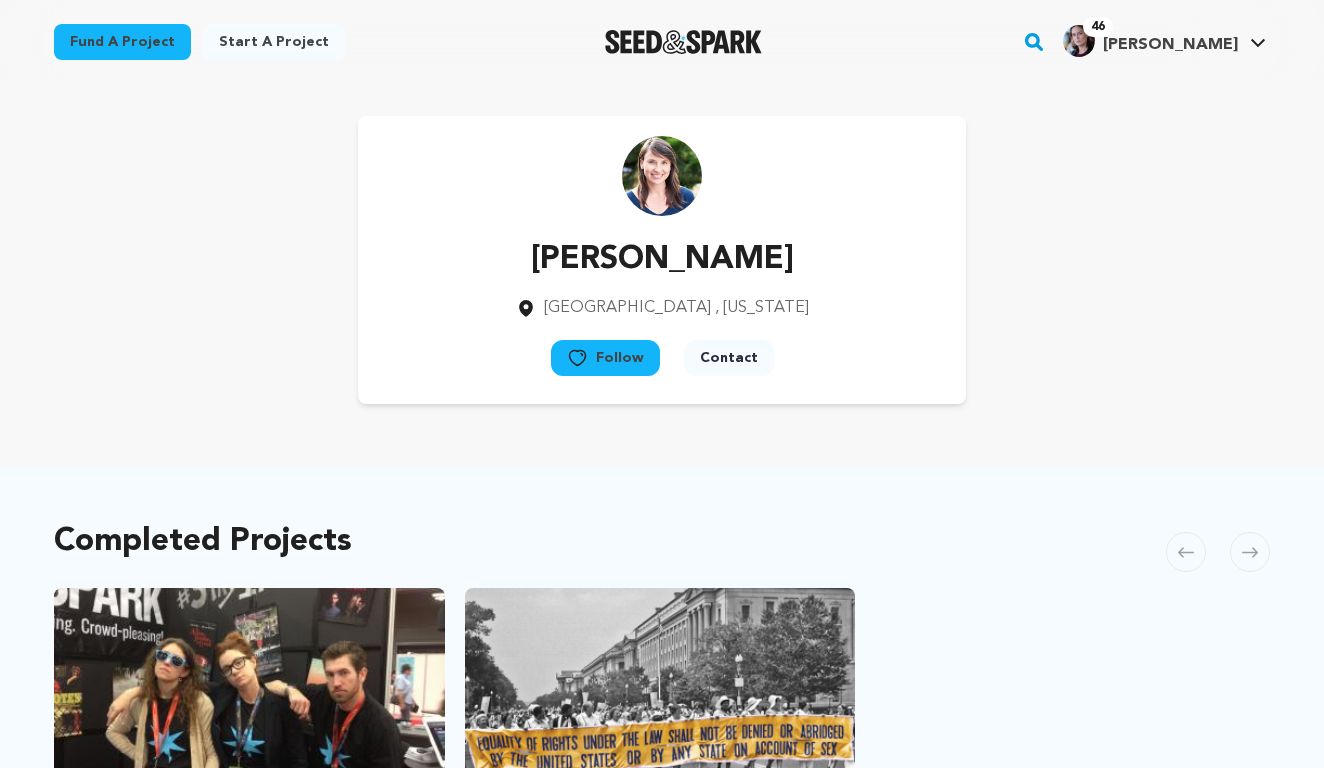 scroll, scrollTop: 0, scrollLeft: 0, axis: both 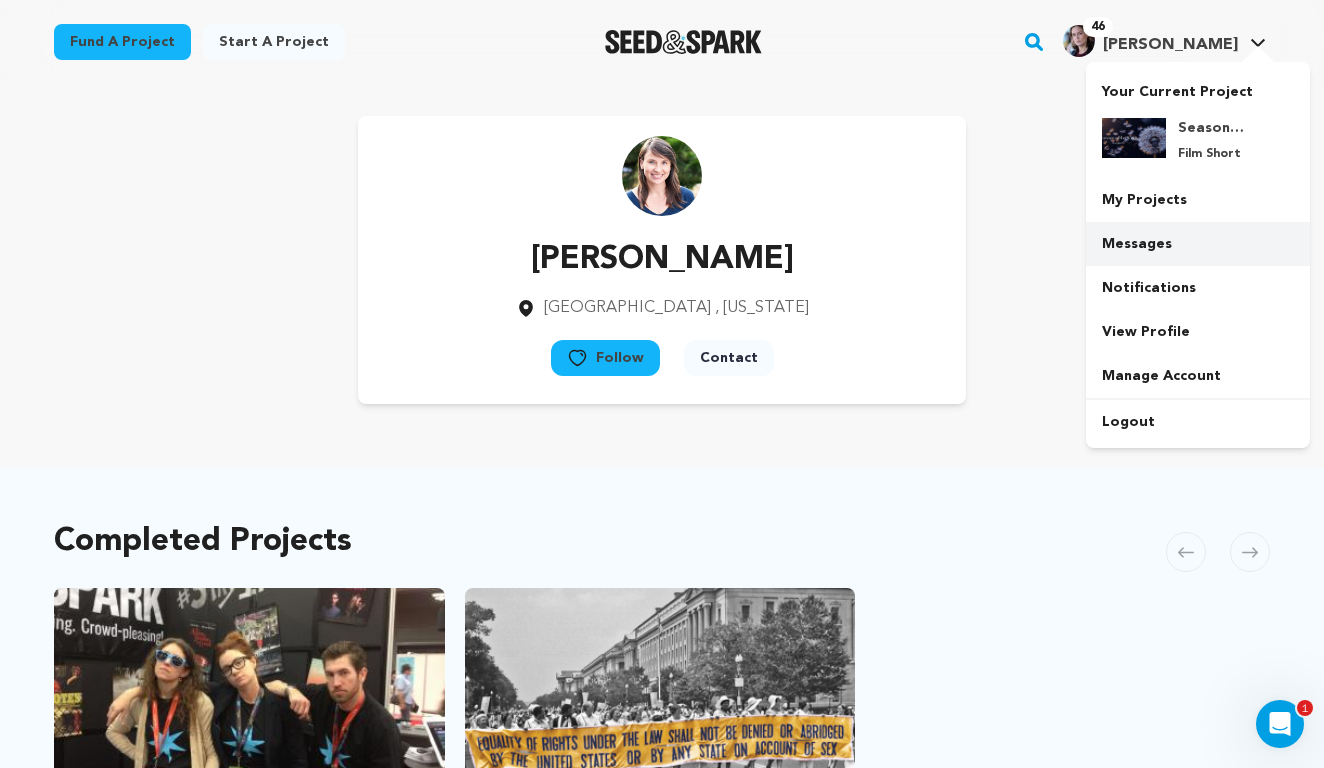 click on "Messages" at bounding box center (1198, 244) 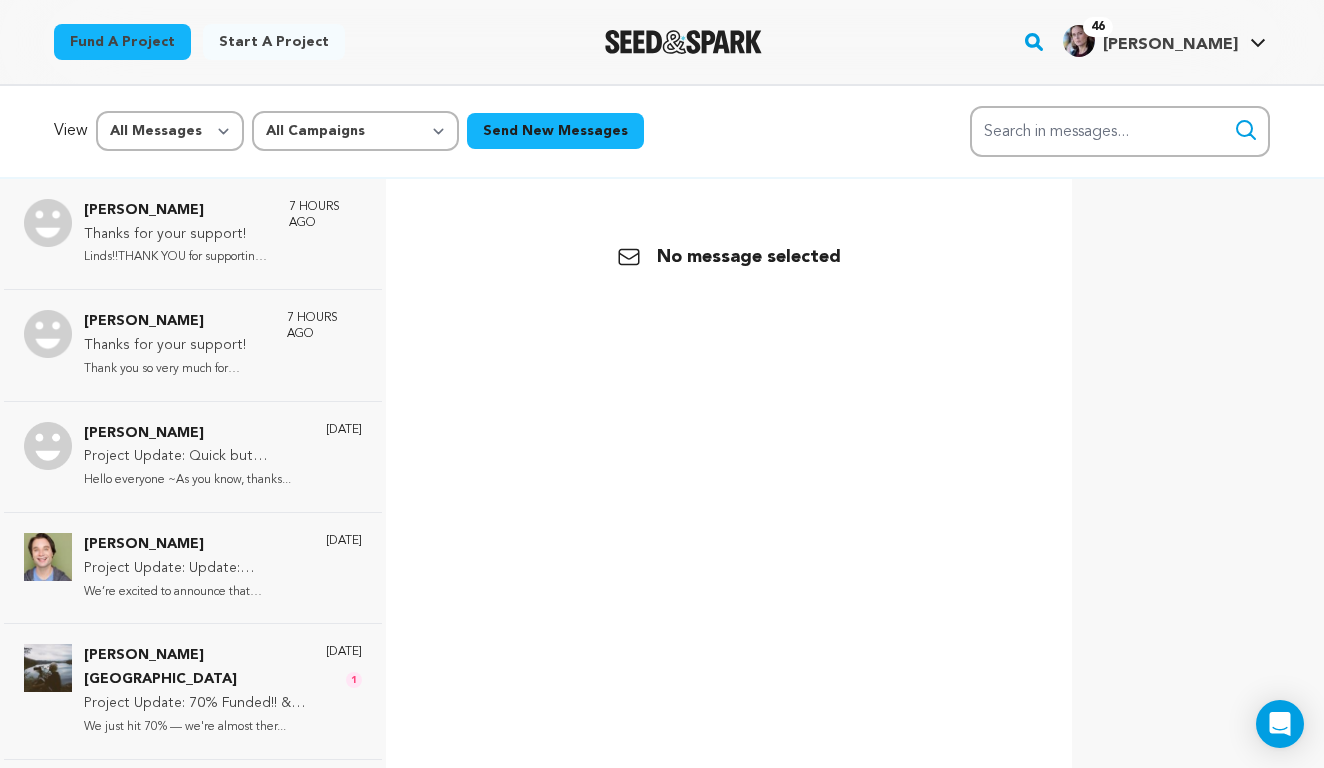 scroll, scrollTop: 0, scrollLeft: 0, axis: both 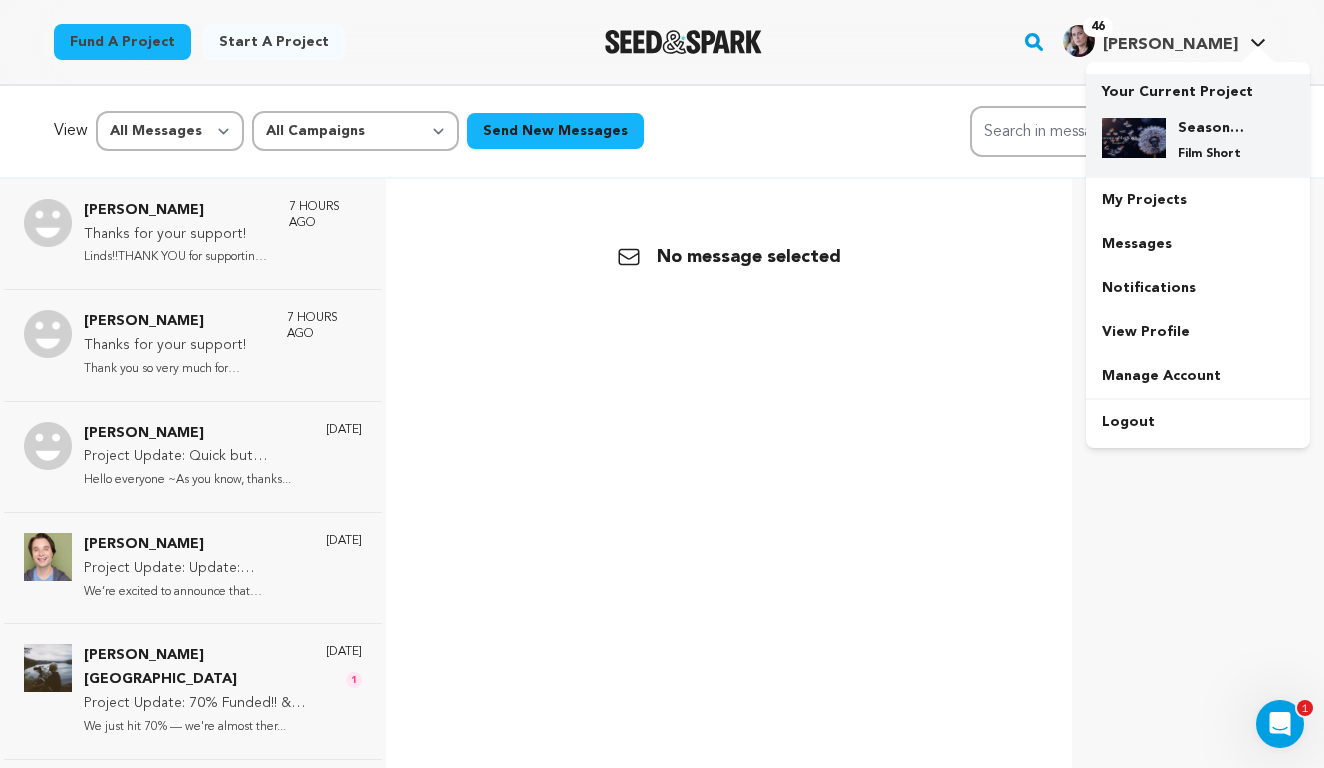 click at bounding box center (1134, 138) 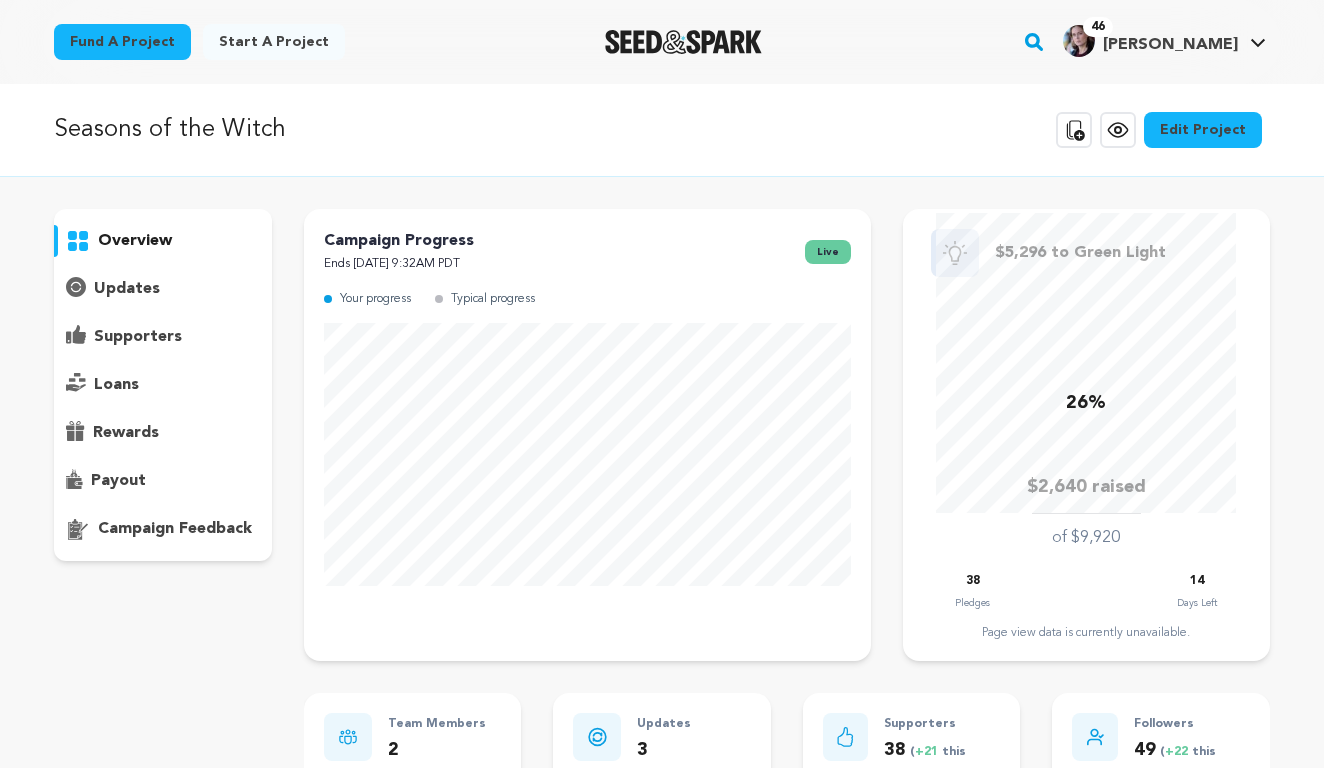 scroll, scrollTop: 0, scrollLeft: 0, axis: both 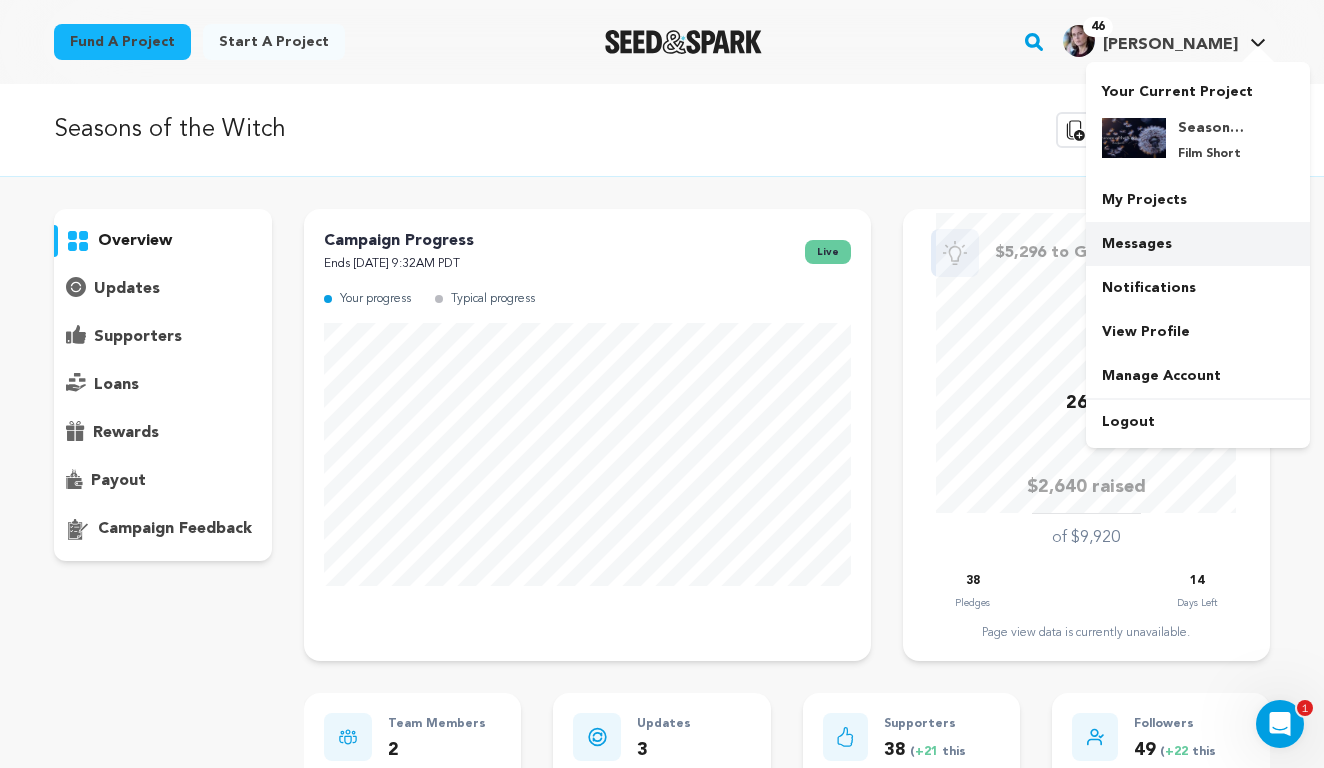 click on "Messages" at bounding box center [1198, 244] 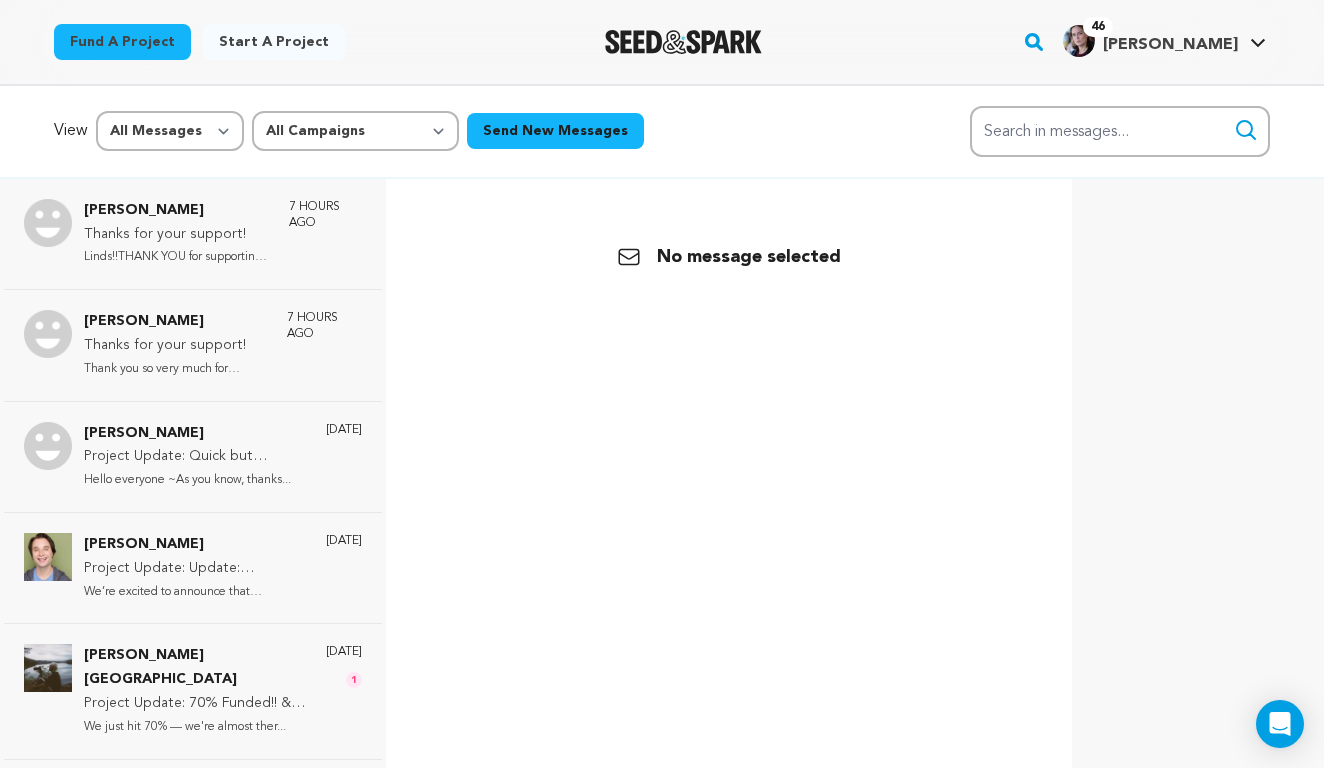 scroll, scrollTop: 0, scrollLeft: 0, axis: both 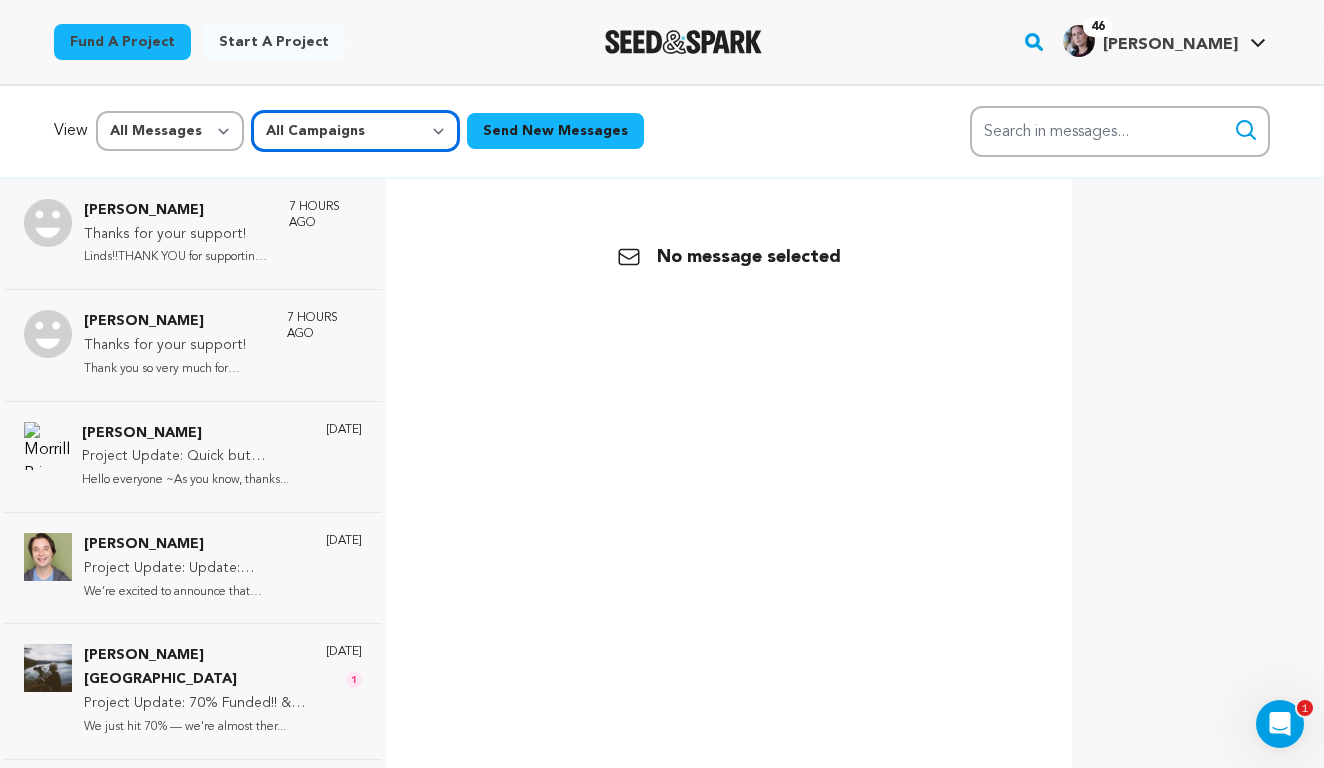 select on "57461" 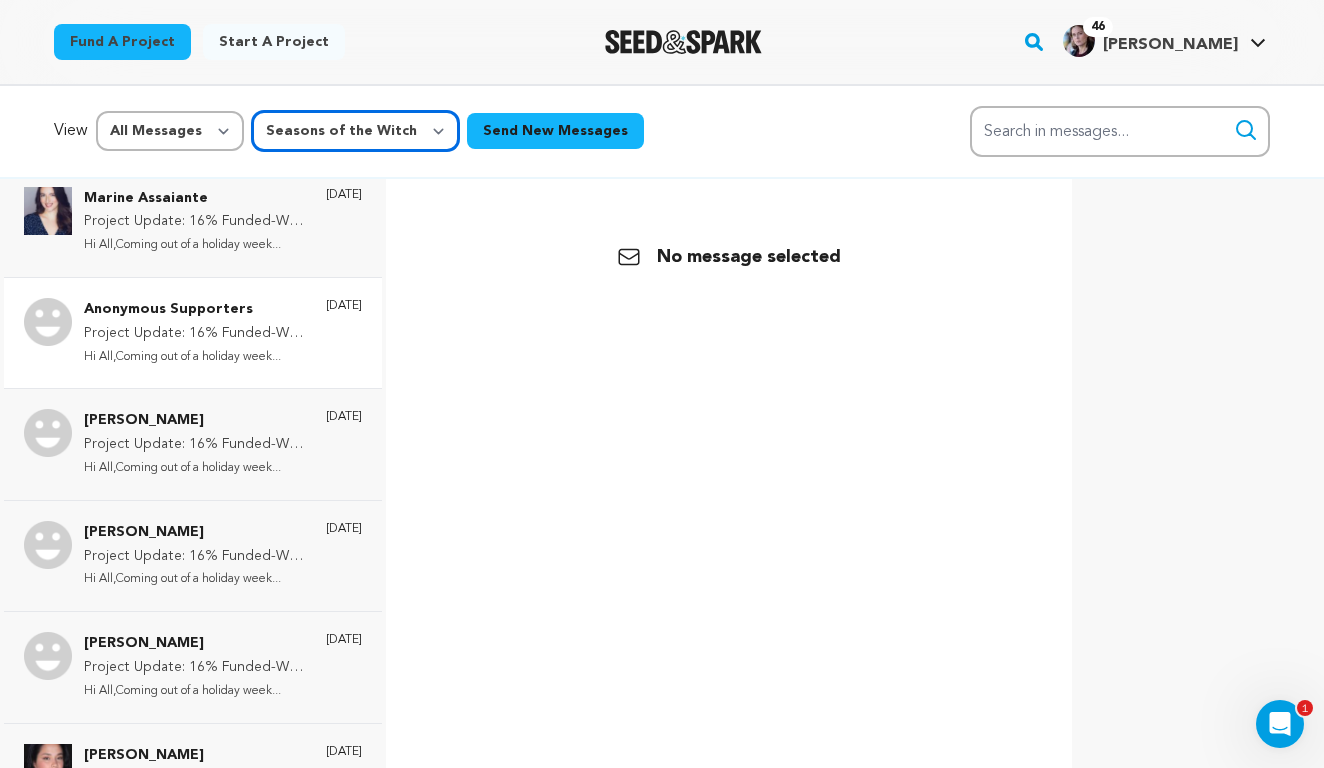 scroll, scrollTop: 1486, scrollLeft: 0, axis: vertical 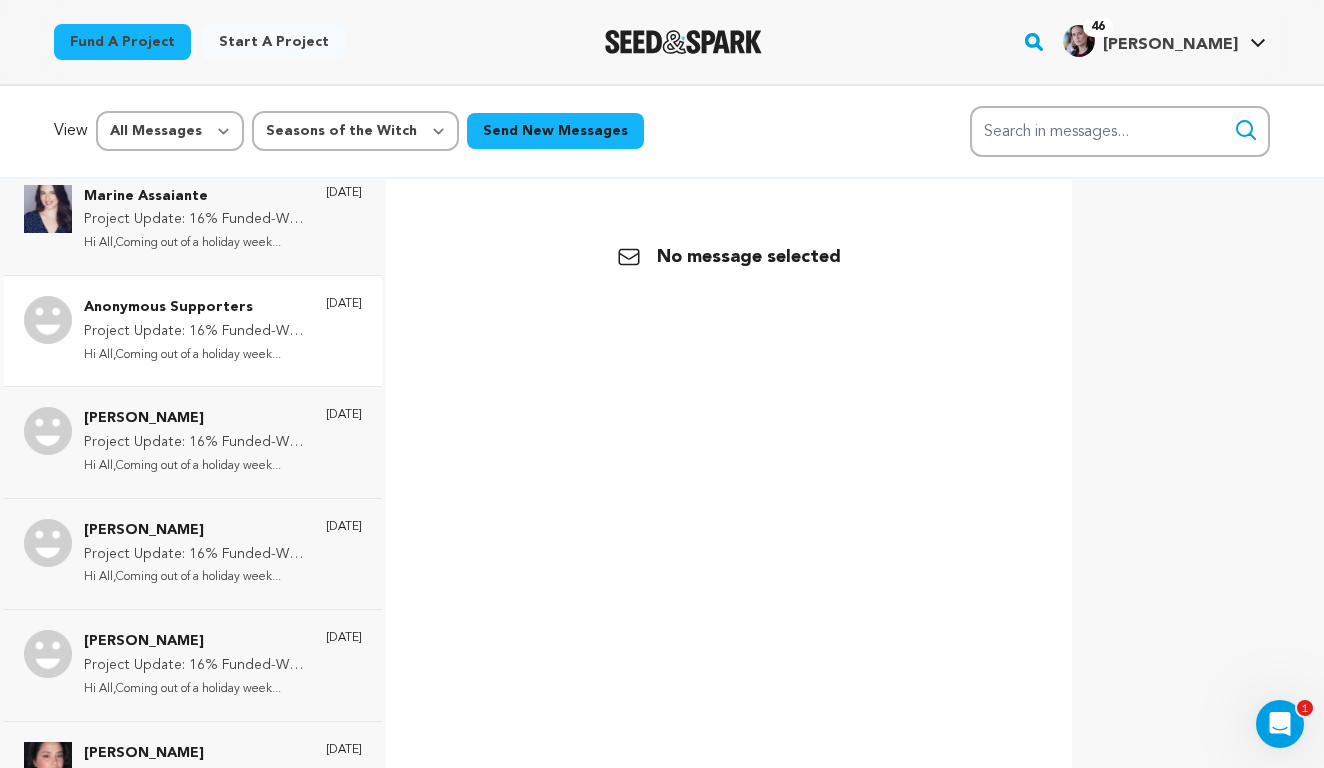 click on "Anonymous Supporters" at bounding box center [195, 308] 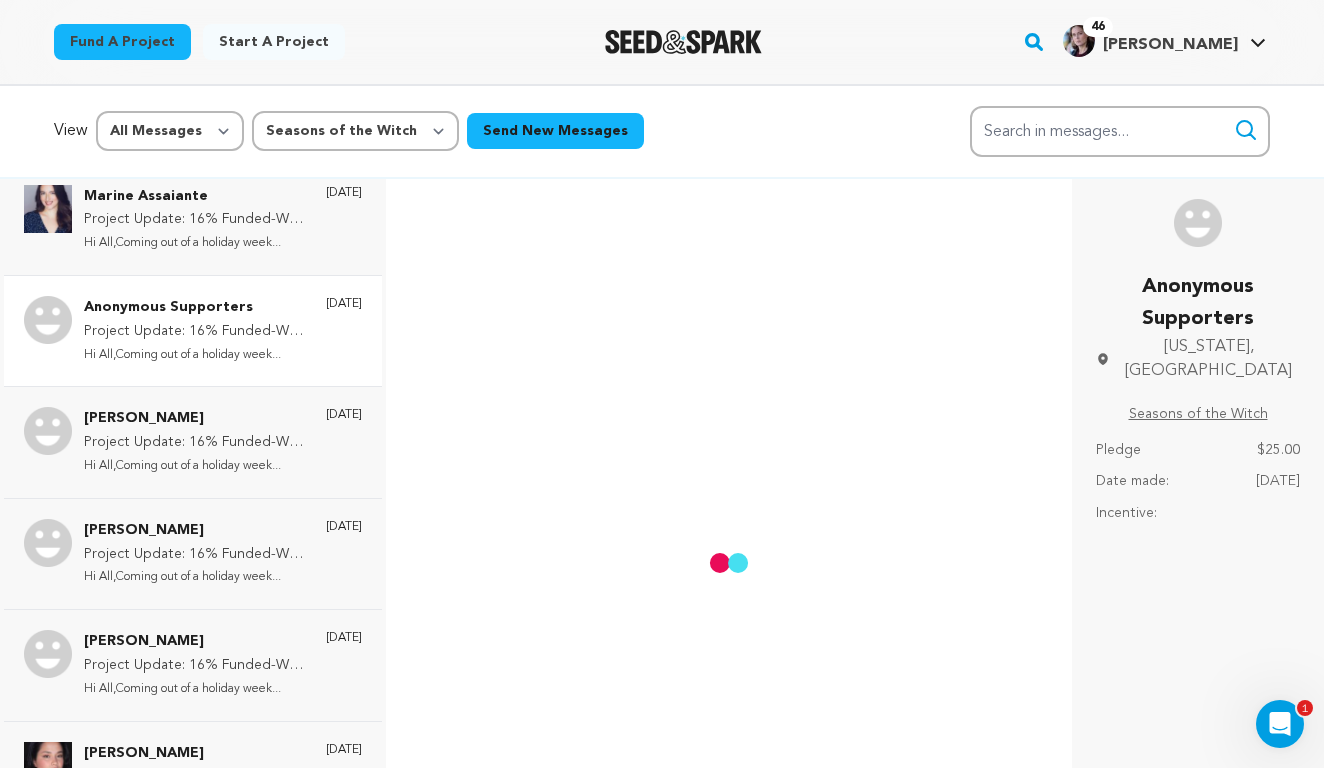 scroll, scrollTop: 162, scrollLeft: 0, axis: vertical 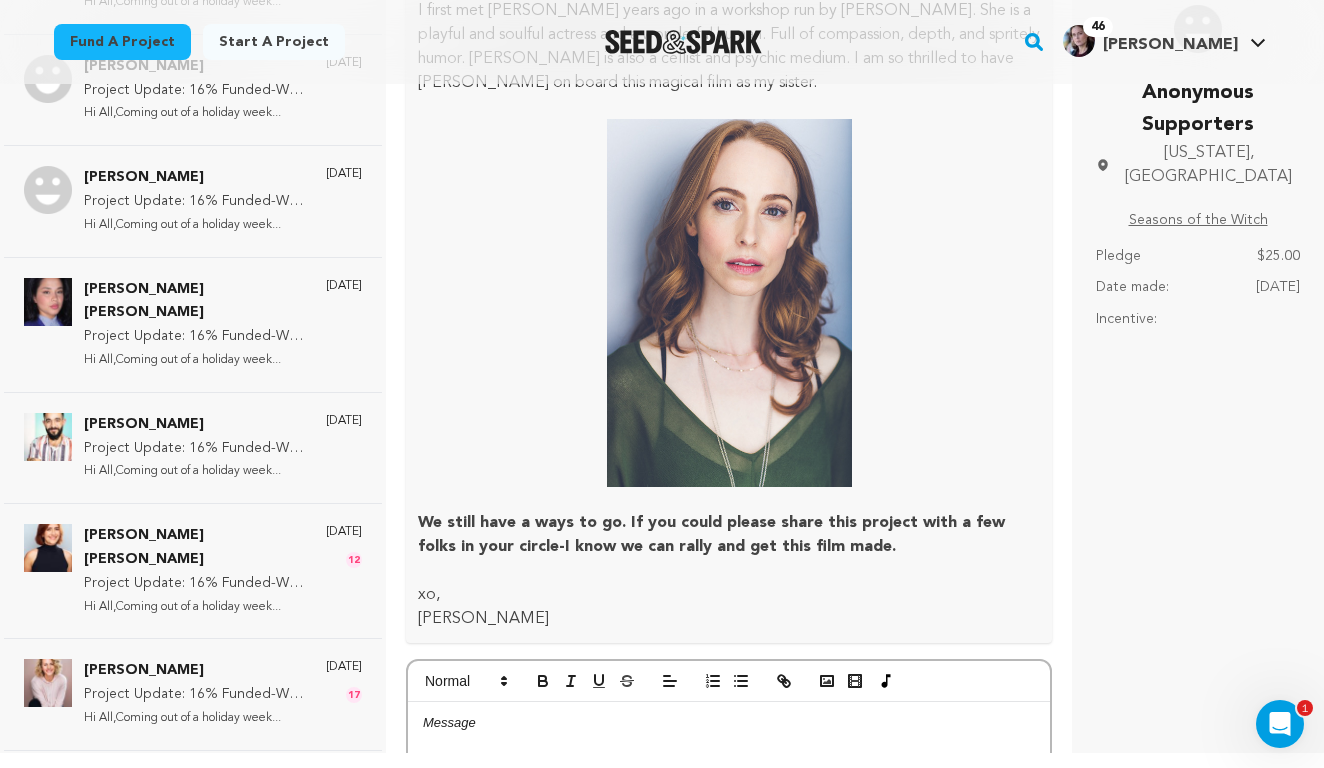click 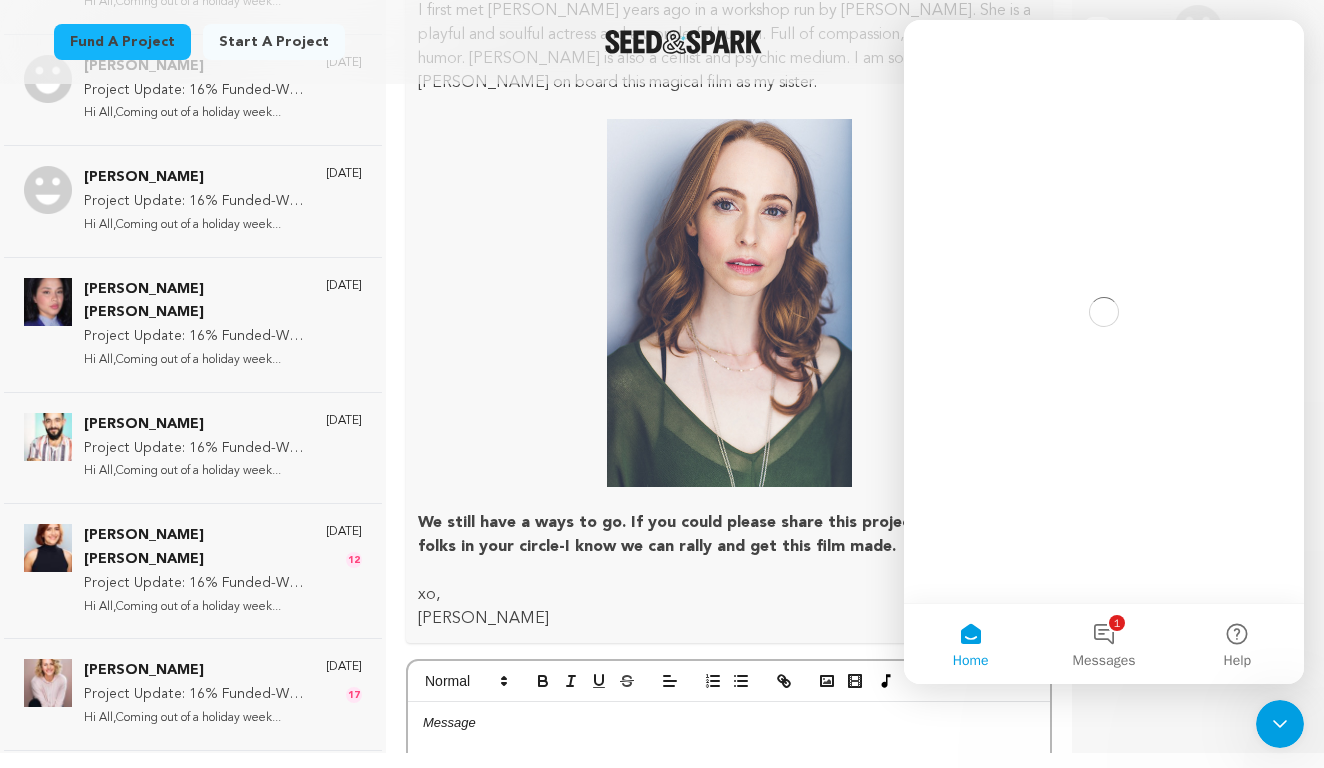 scroll, scrollTop: 0, scrollLeft: 0, axis: both 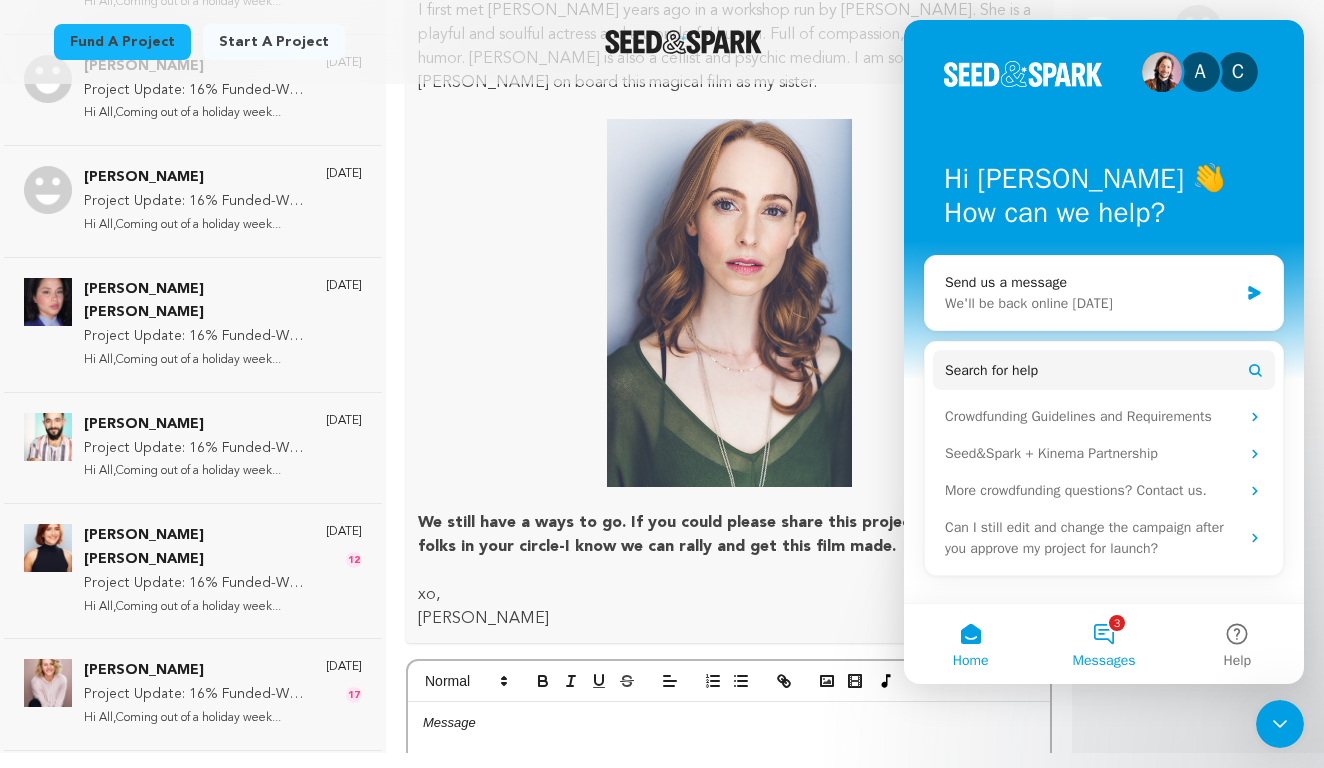 click on "3 Messages" at bounding box center [1103, 644] 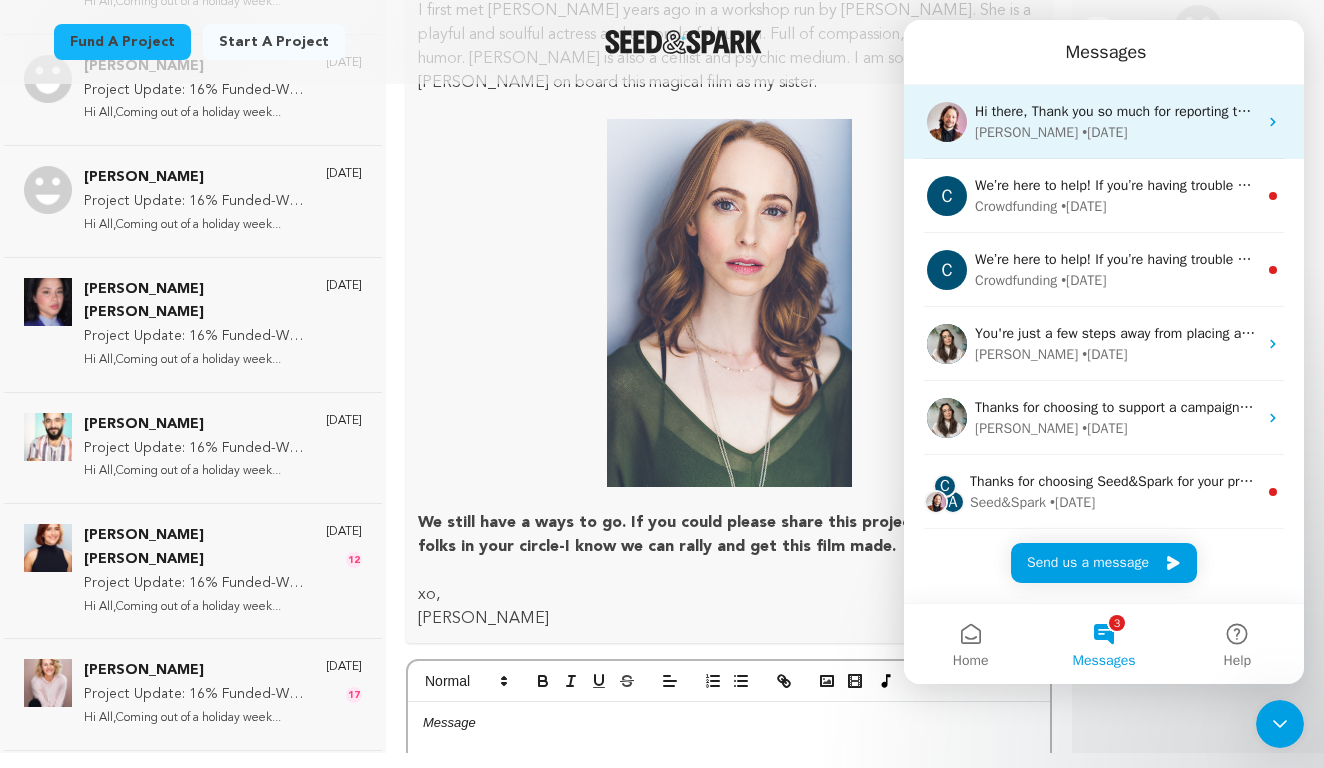 click on "Hi there,   Thank you so much for reporting these additional users. We've determined they were also in violation of our TOS and we've deleted their accounts accordingly. If you ever see "Deleted for Violating TOS" in your Messages dashboard that would indicate our team has removed that user from our platform.   We hope that helps and we'll continue to be here if you ever need assistance.   All the best" at bounding box center [2206, 111] 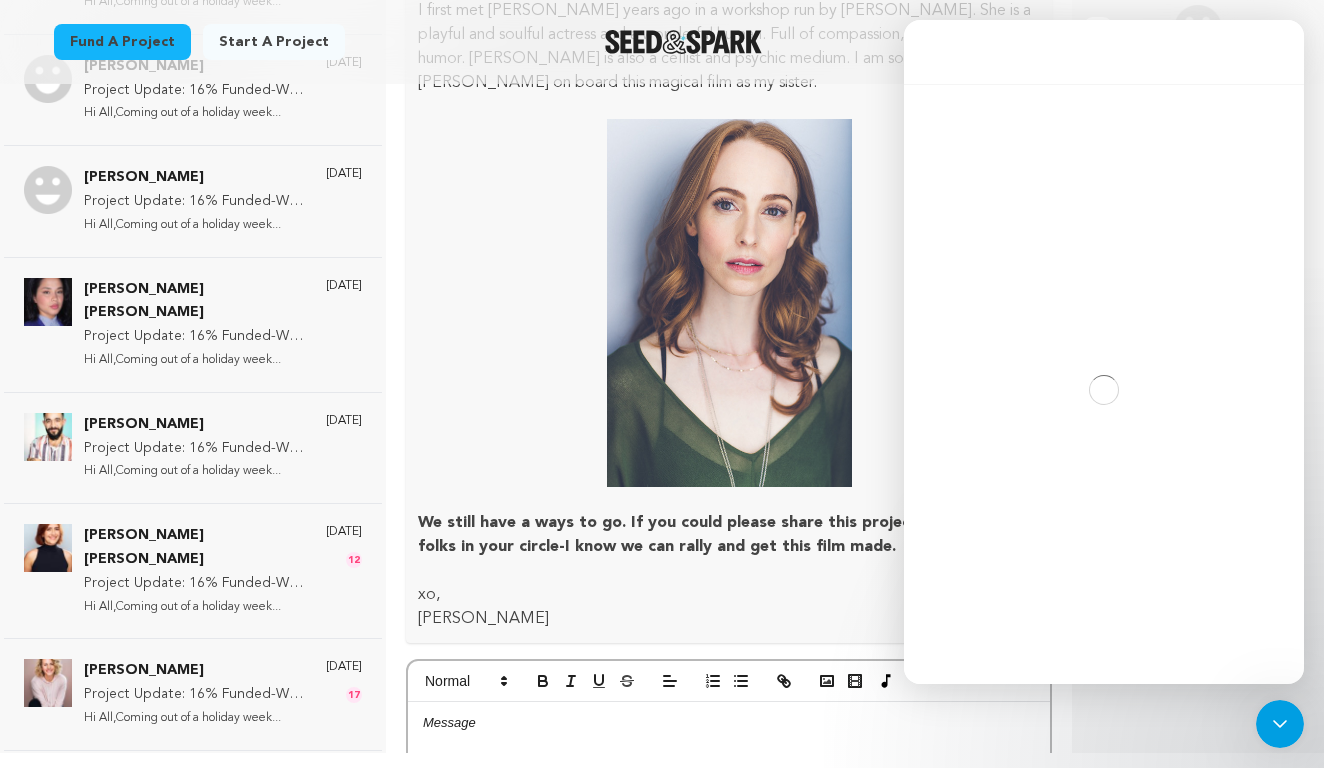 scroll, scrollTop: 38, scrollLeft: 0, axis: vertical 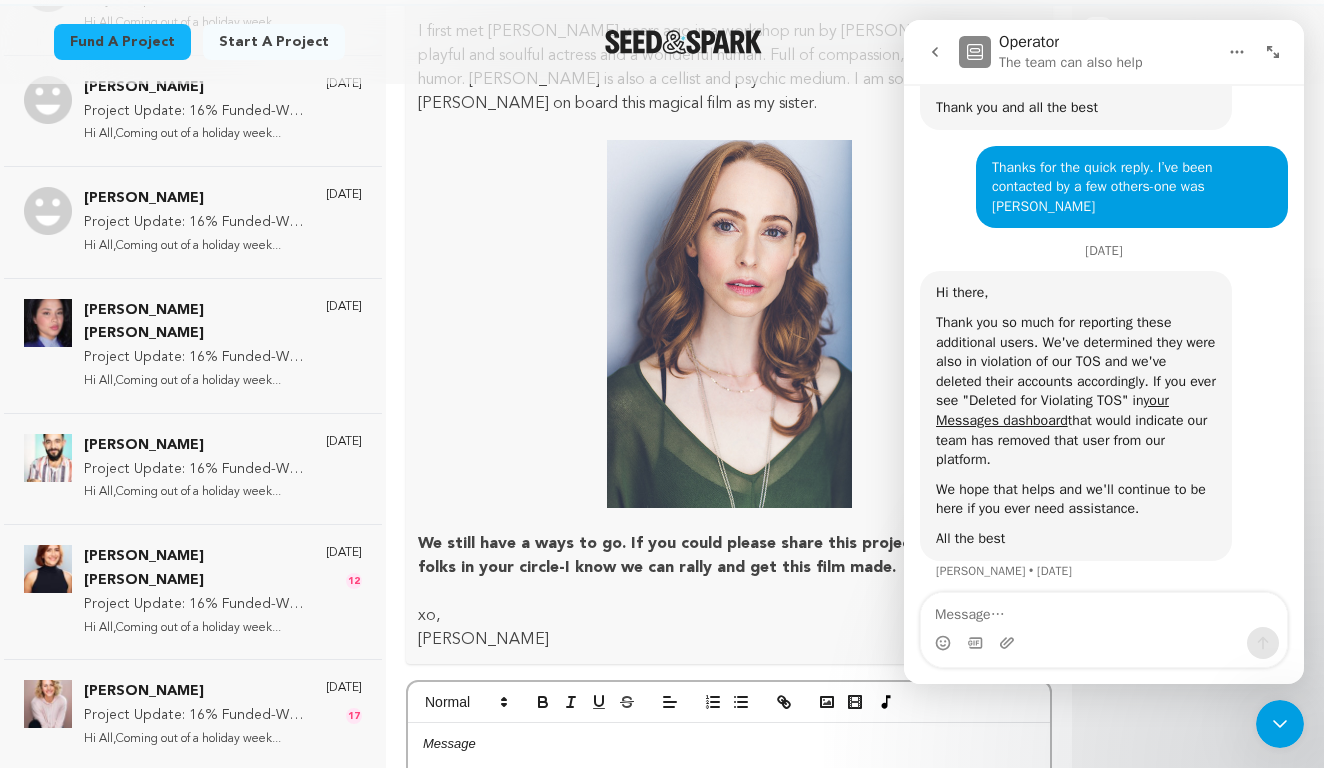 click 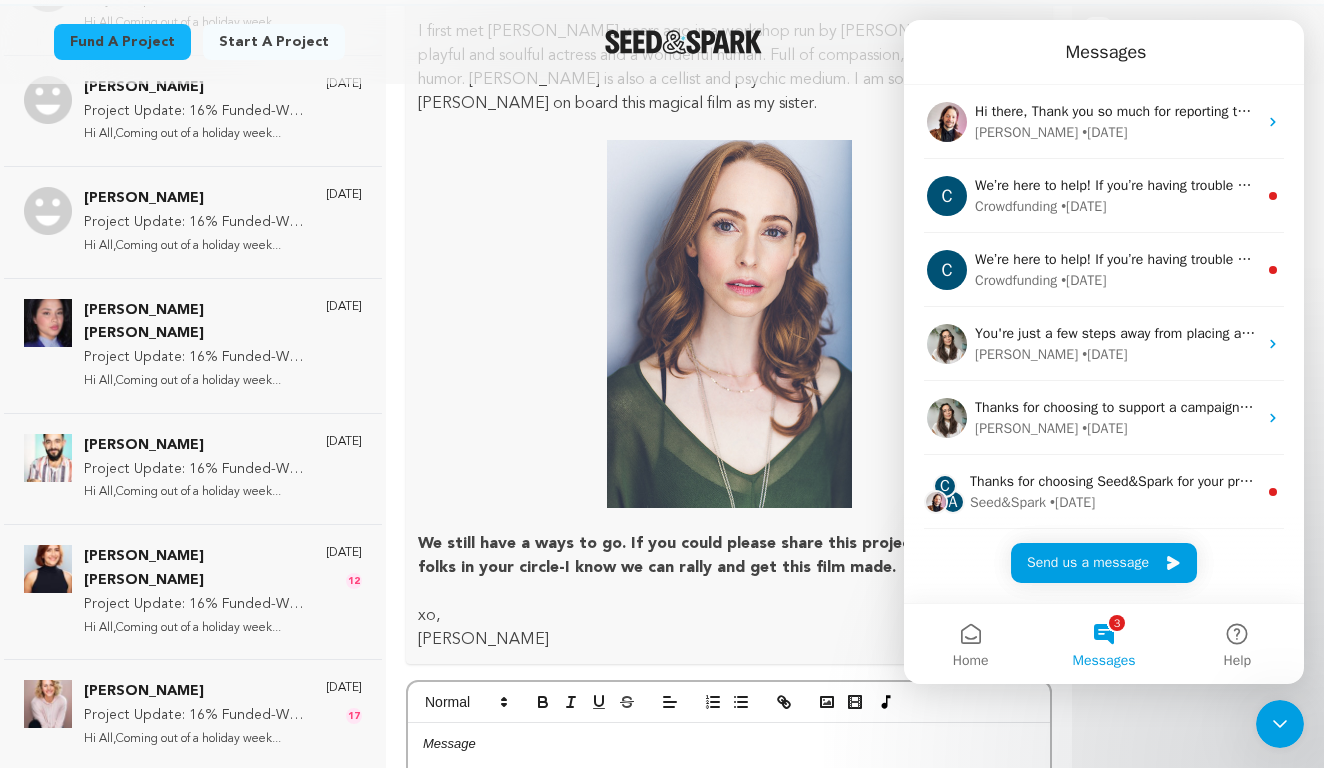 scroll, scrollTop: 0, scrollLeft: 0, axis: both 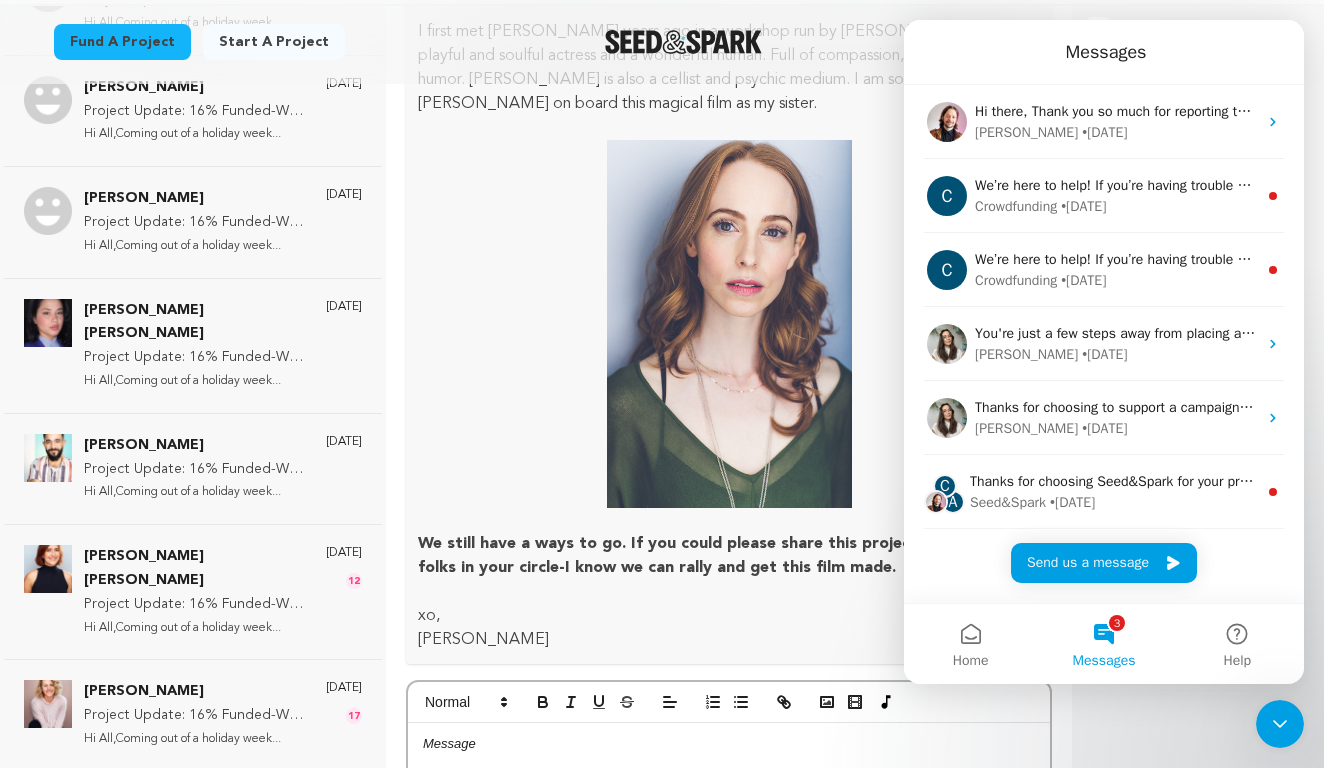 click on "Fund a project
Start a project
Search
46" at bounding box center (646, 42) 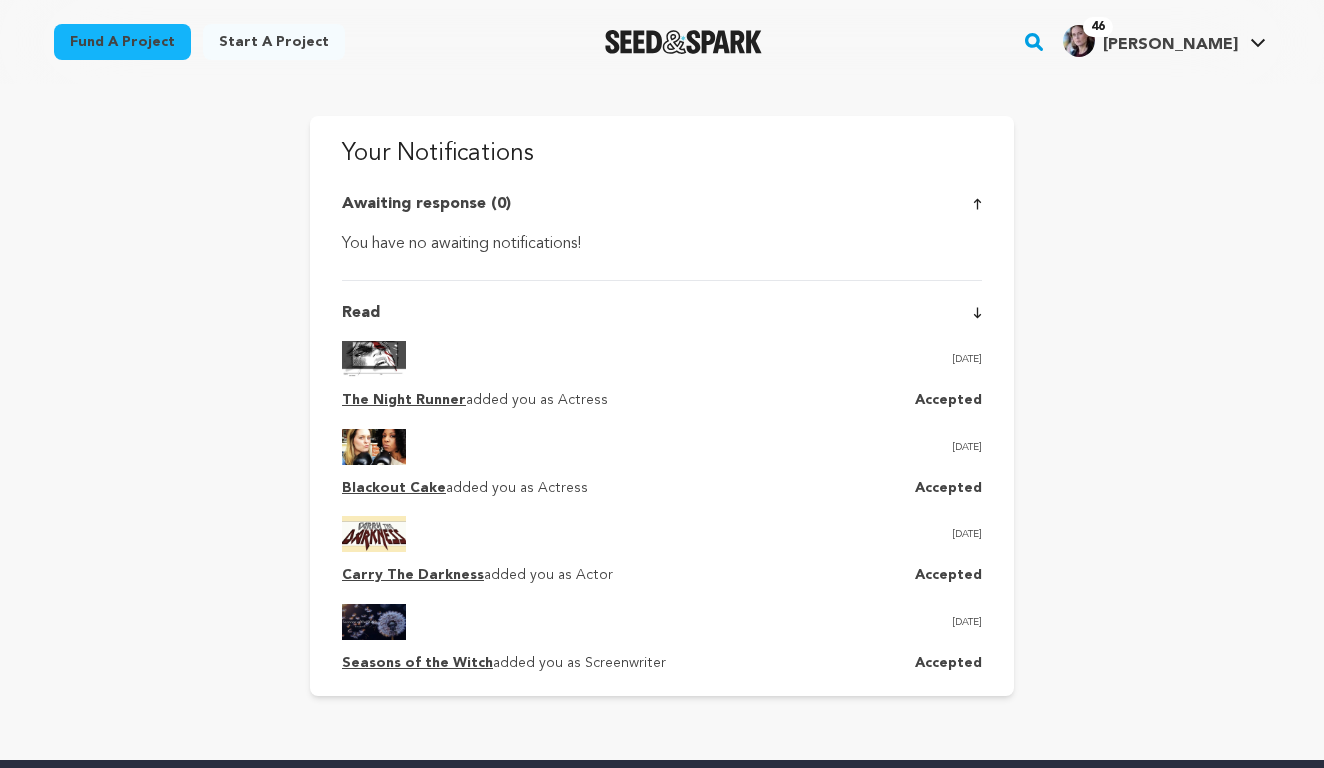 scroll, scrollTop: 0, scrollLeft: 0, axis: both 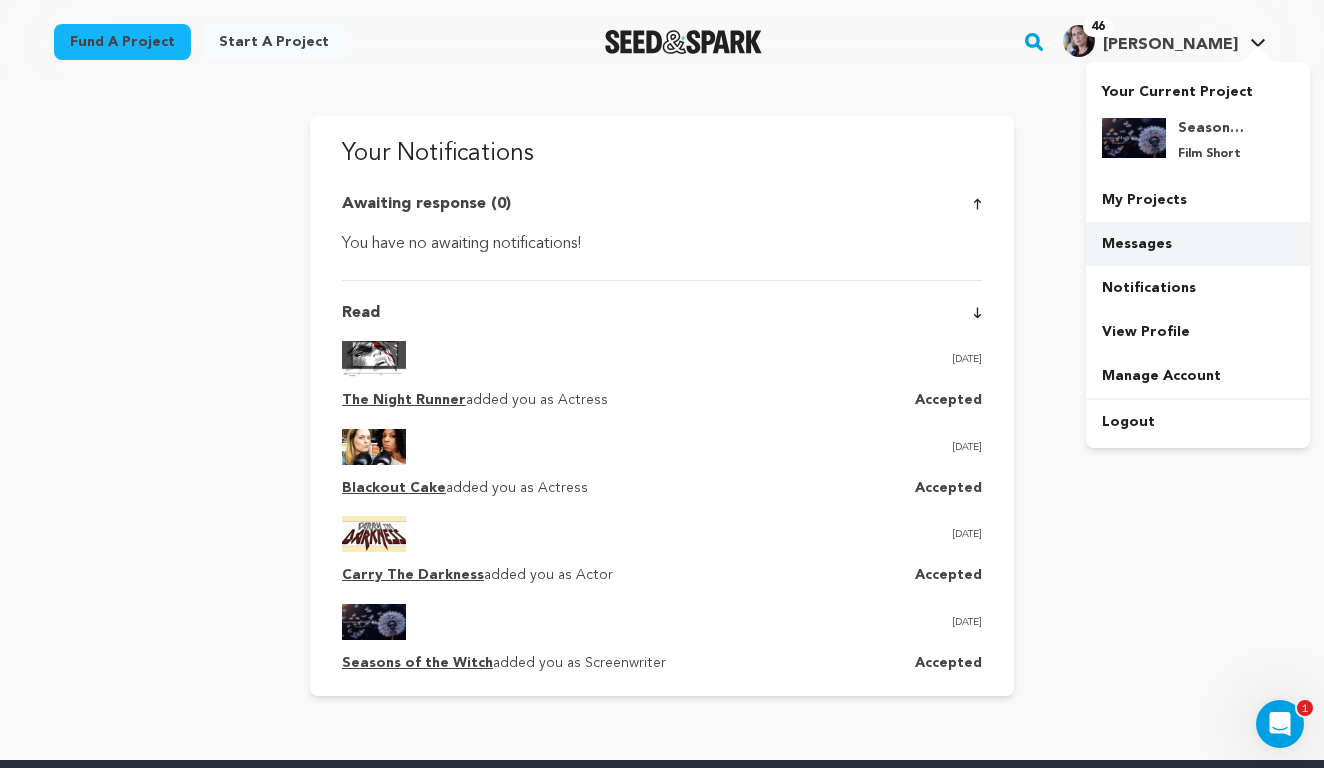 click on "Messages" at bounding box center (1198, 244) 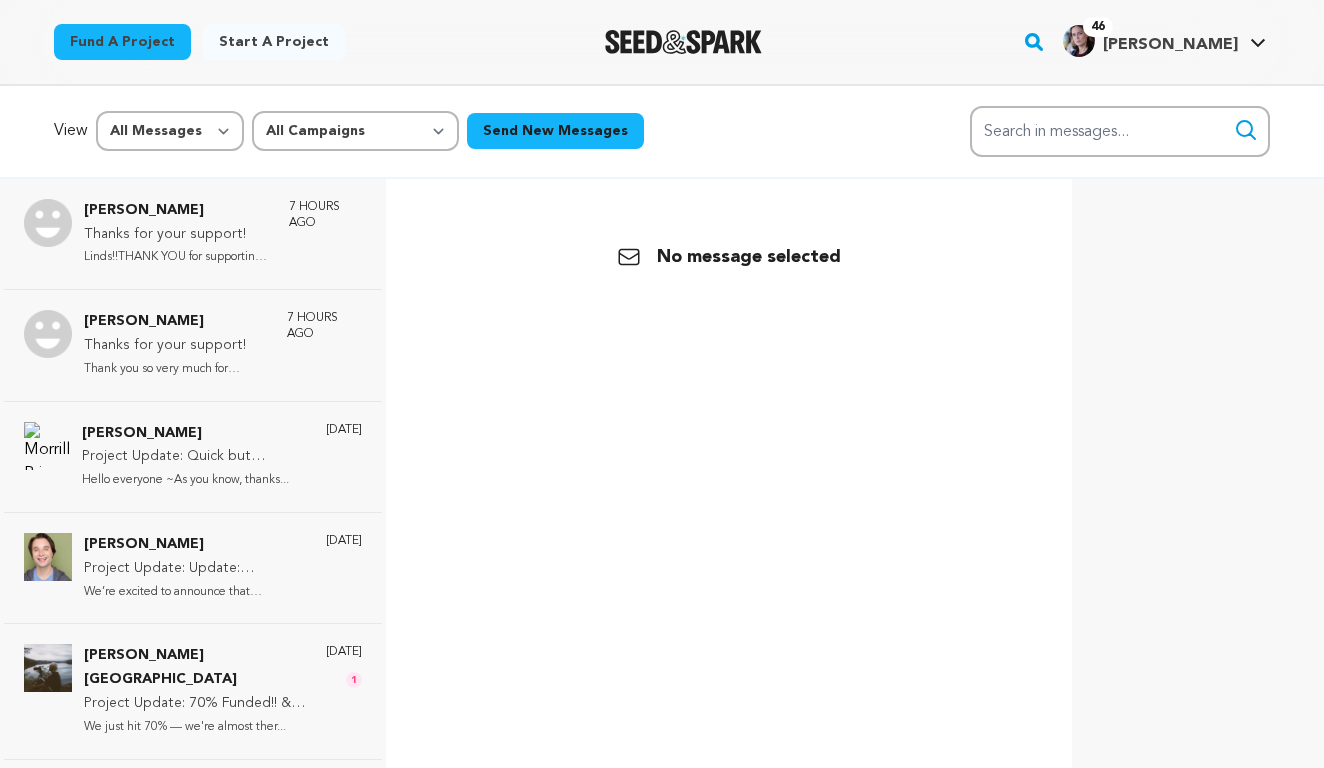 scroll, scrollTop: 0, scrollLeft: 0, axis: both 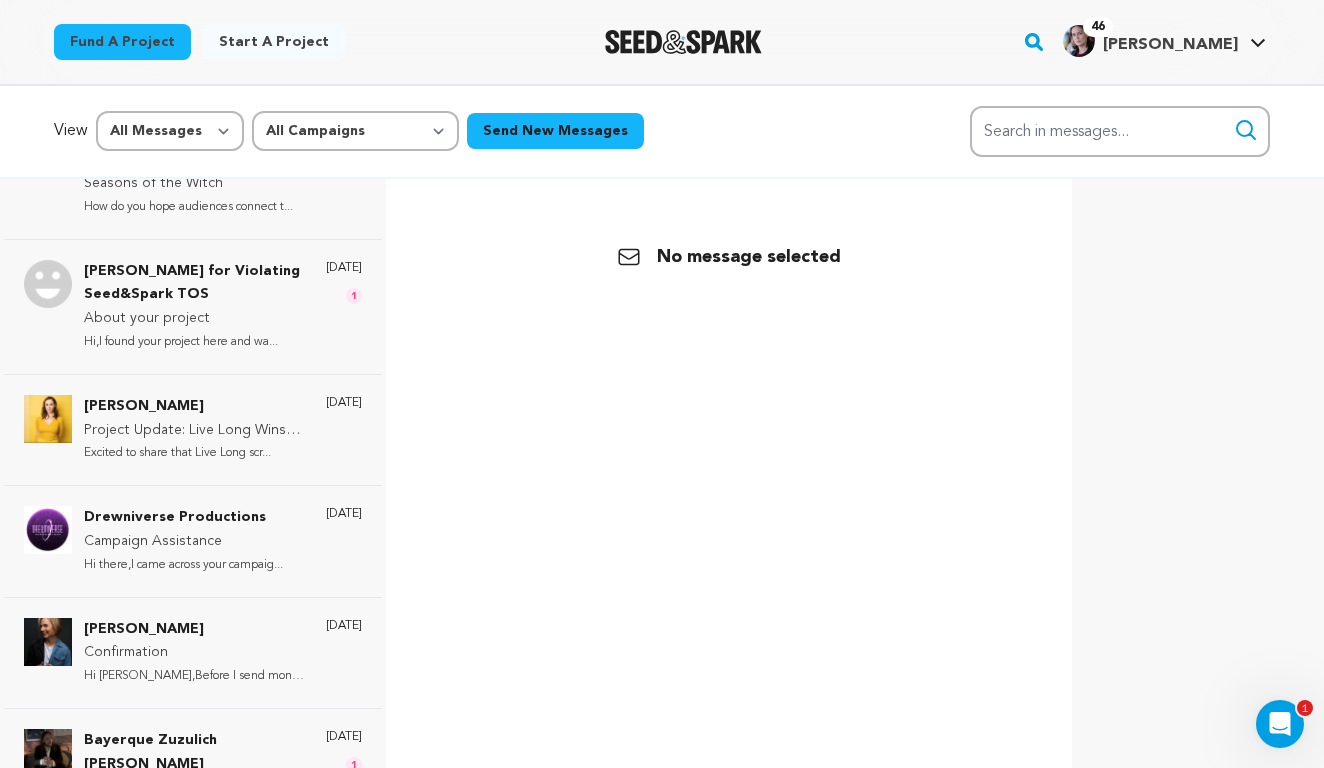 click 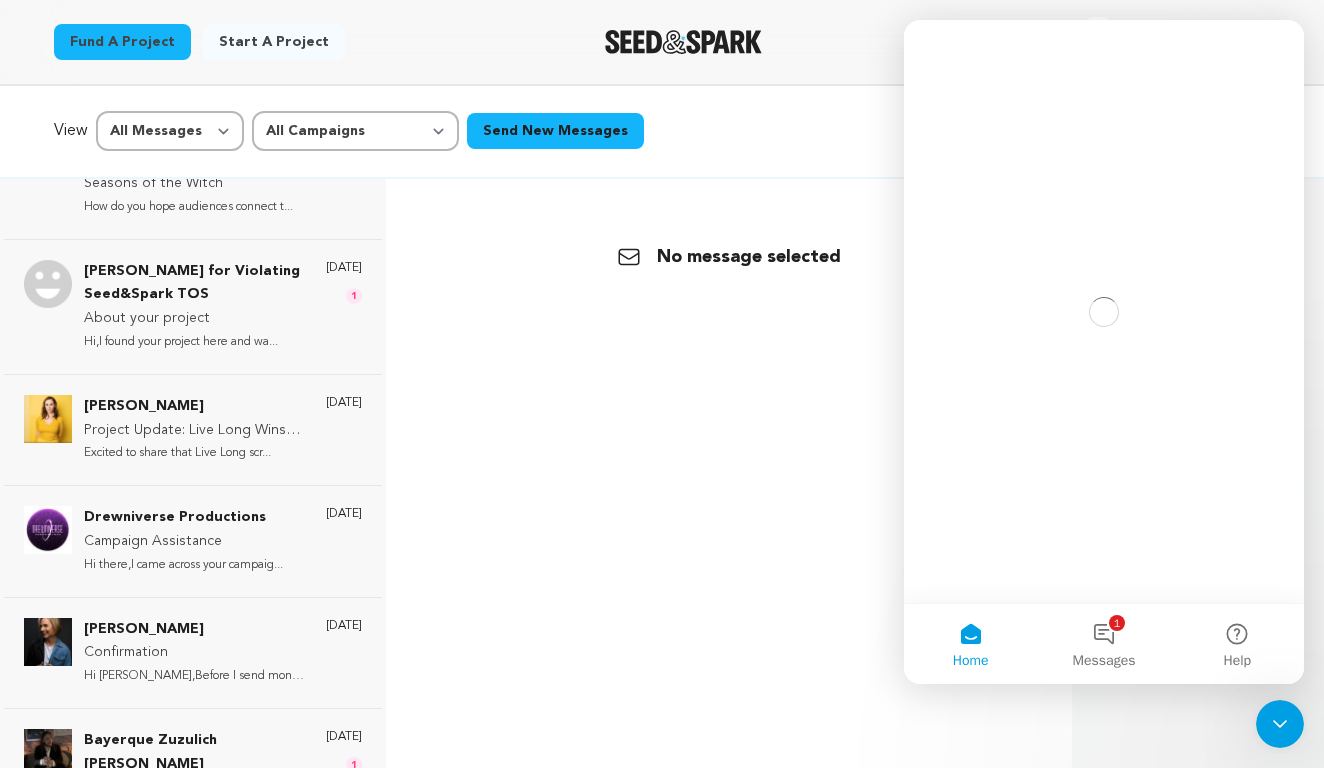 scroll, scrollTop: 0, scrollLeft: 0, axis: both 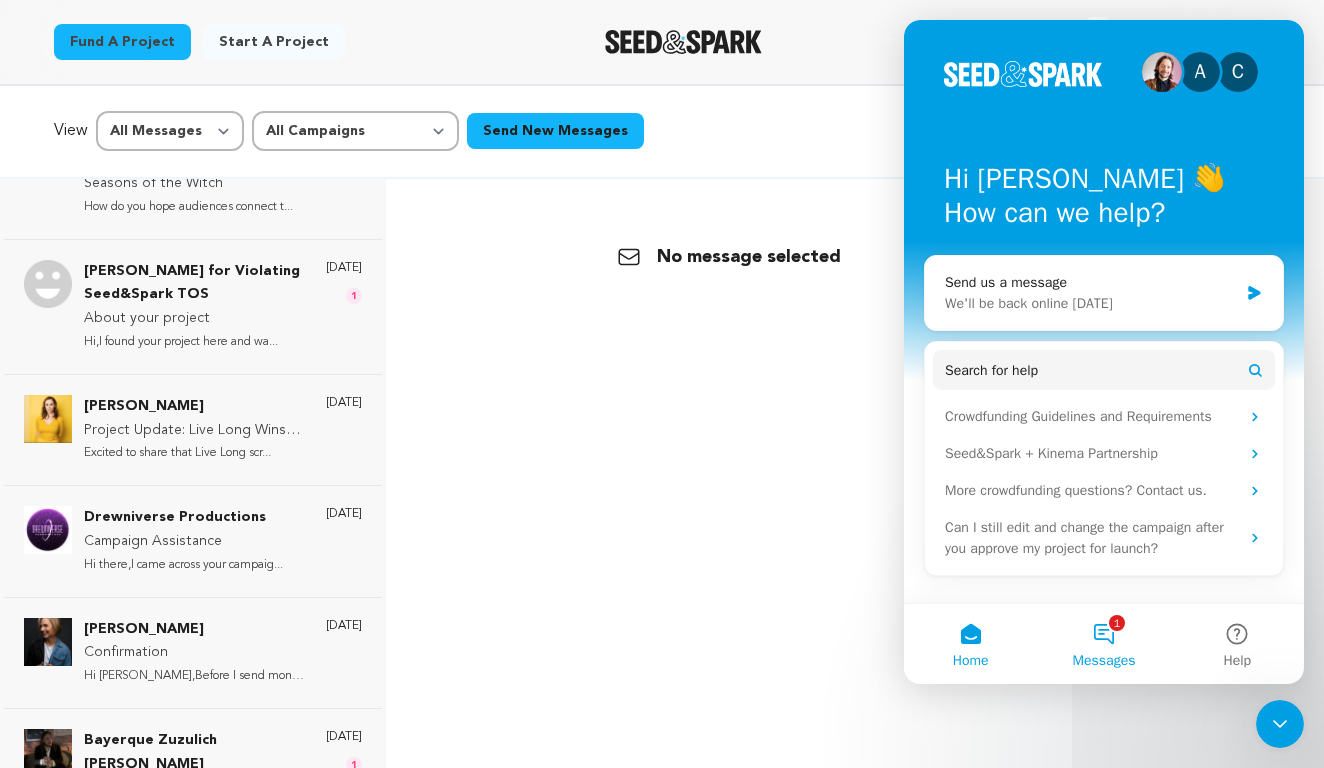 click on "1 Messages" at bounding box center (1103, 644) 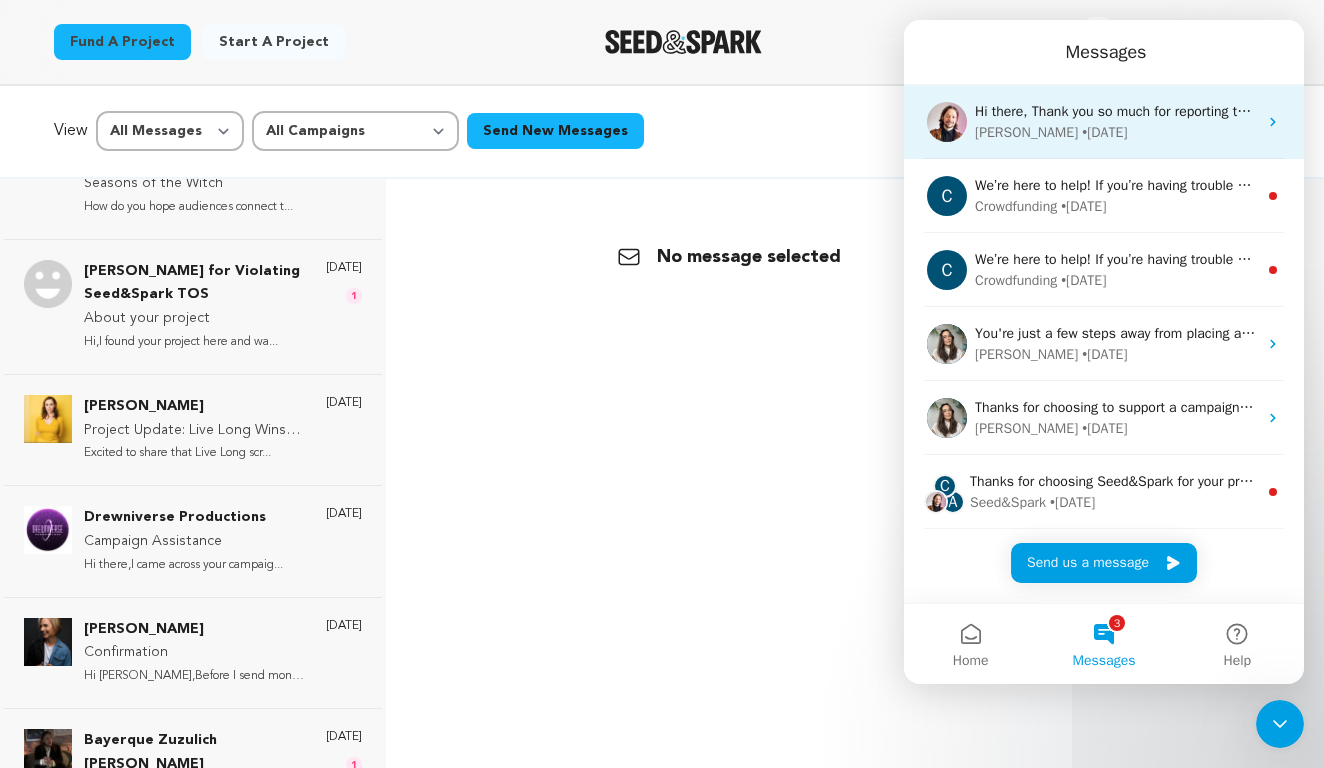 click on "[PERSON_NAME] •  [DATE]" at bounding box center [1116, 132] 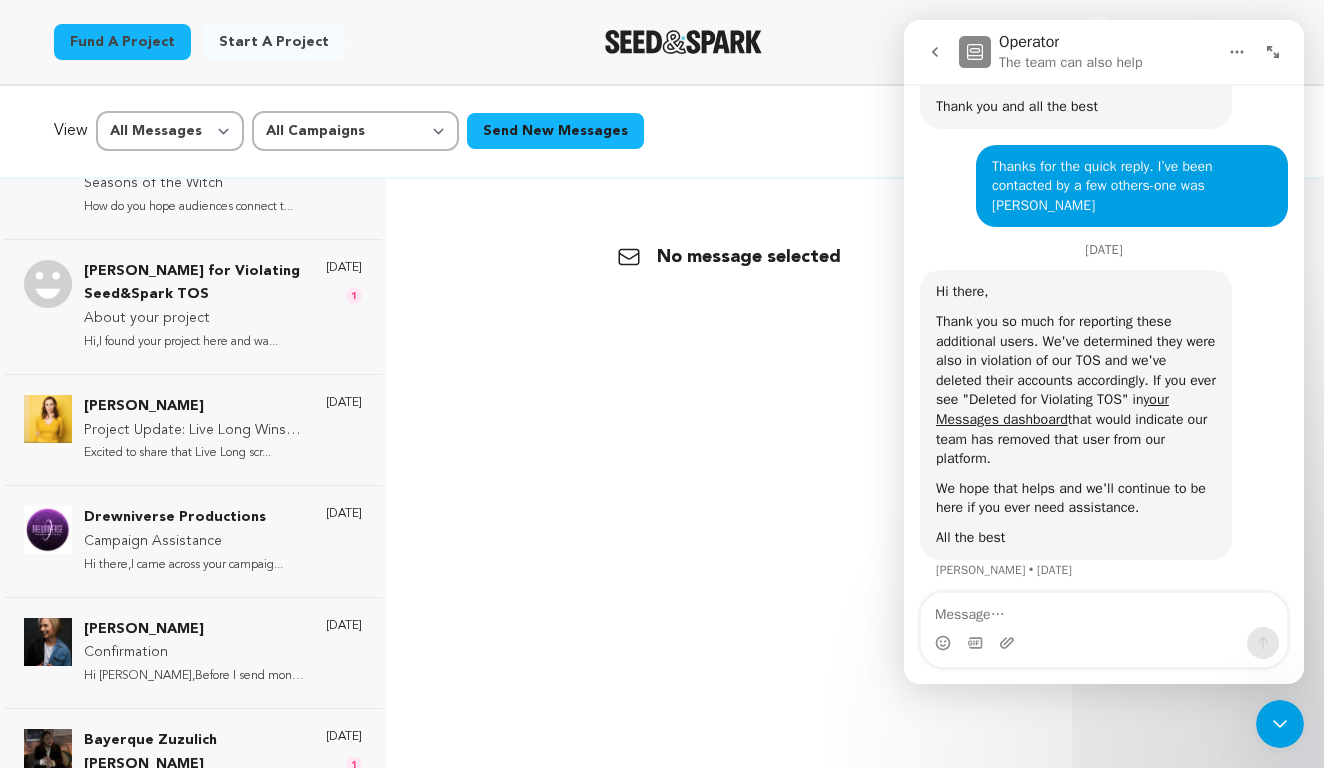 scroll, scrollTop: 1137, scrollLeft: 0, axis: vertical 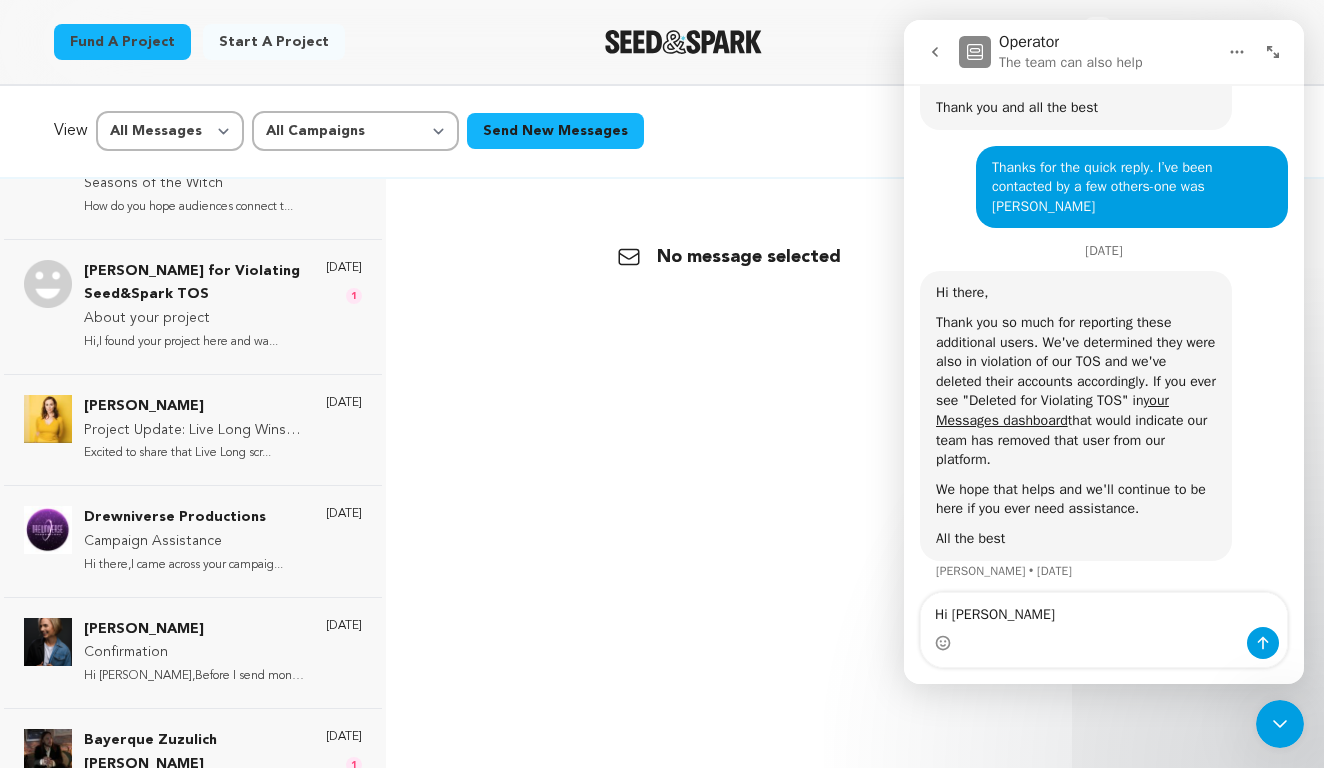 type on "Hi [PERSON_NAME]," 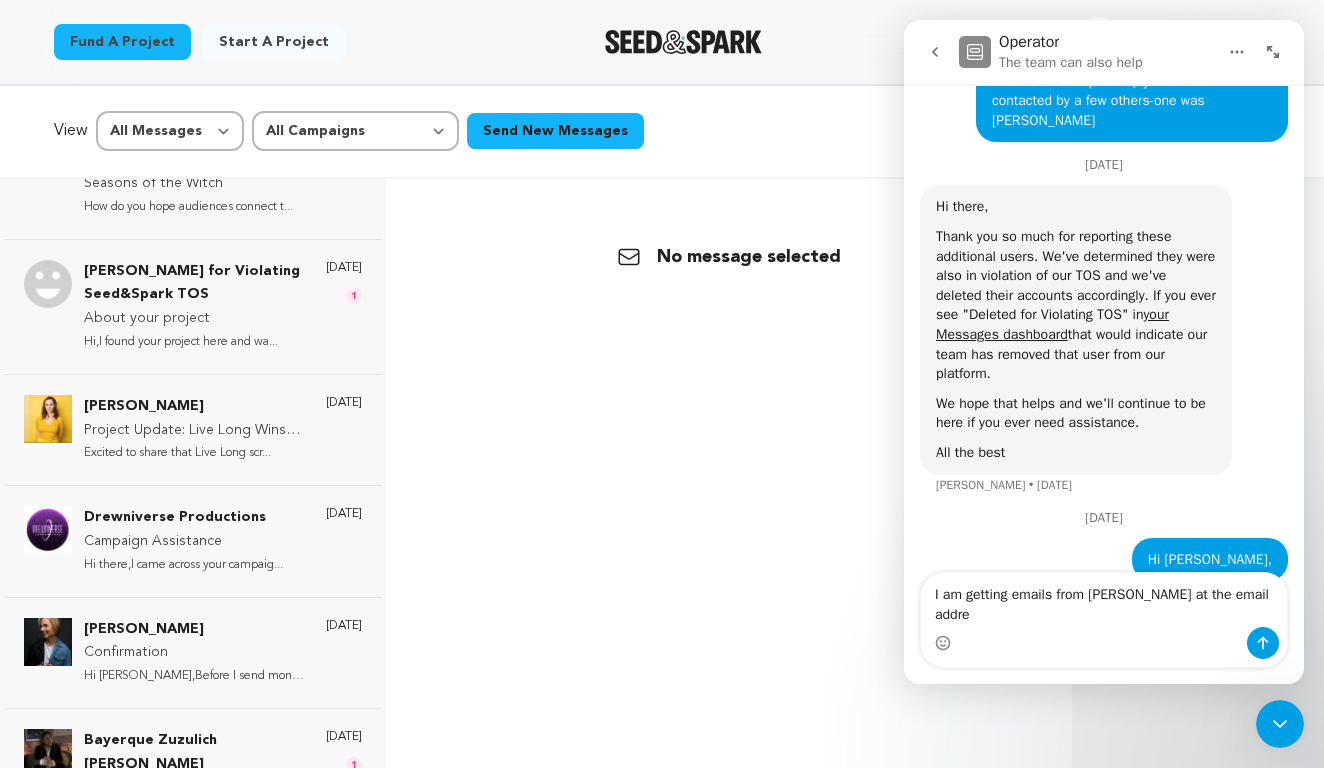 scroll, scrollTop: 1243, scrollLeft: 0, axis: vertical 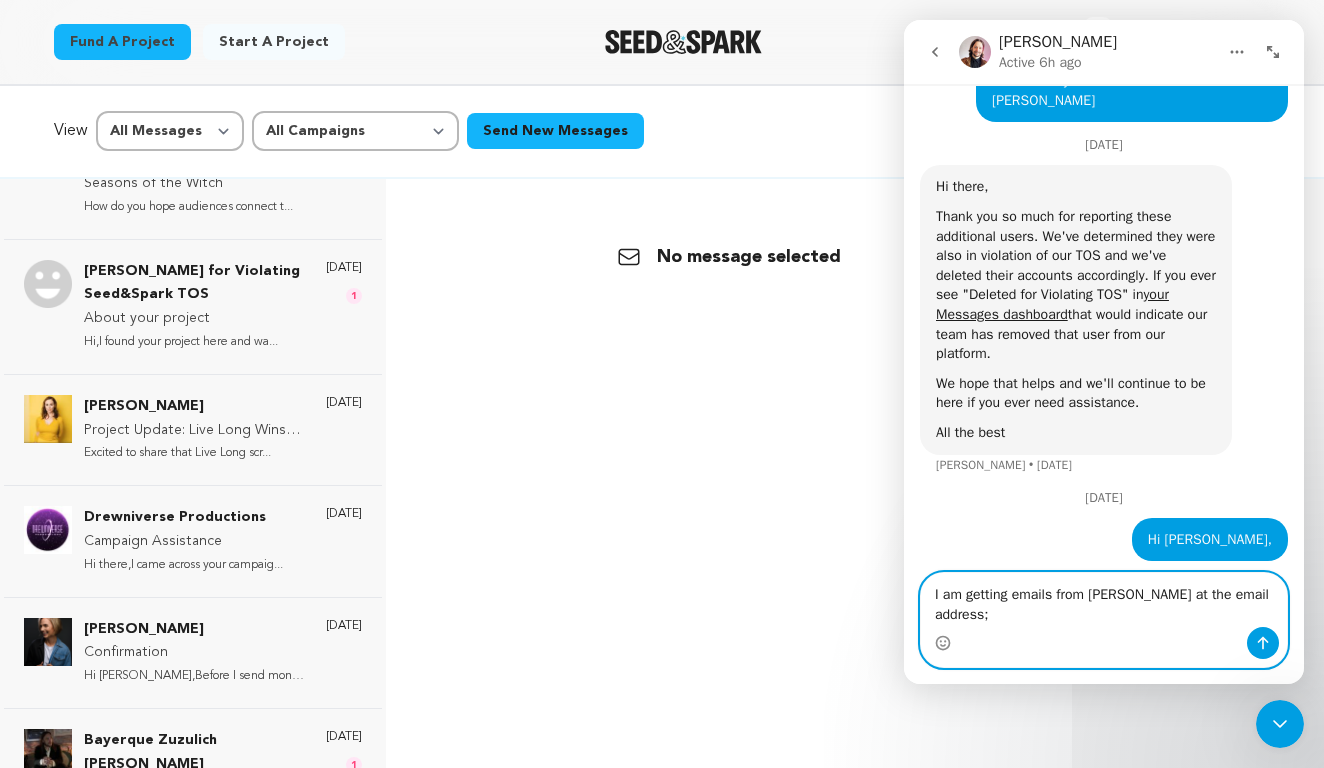 paste on "[EMAIL_ADDRESS][DOMAIN_NAME]" 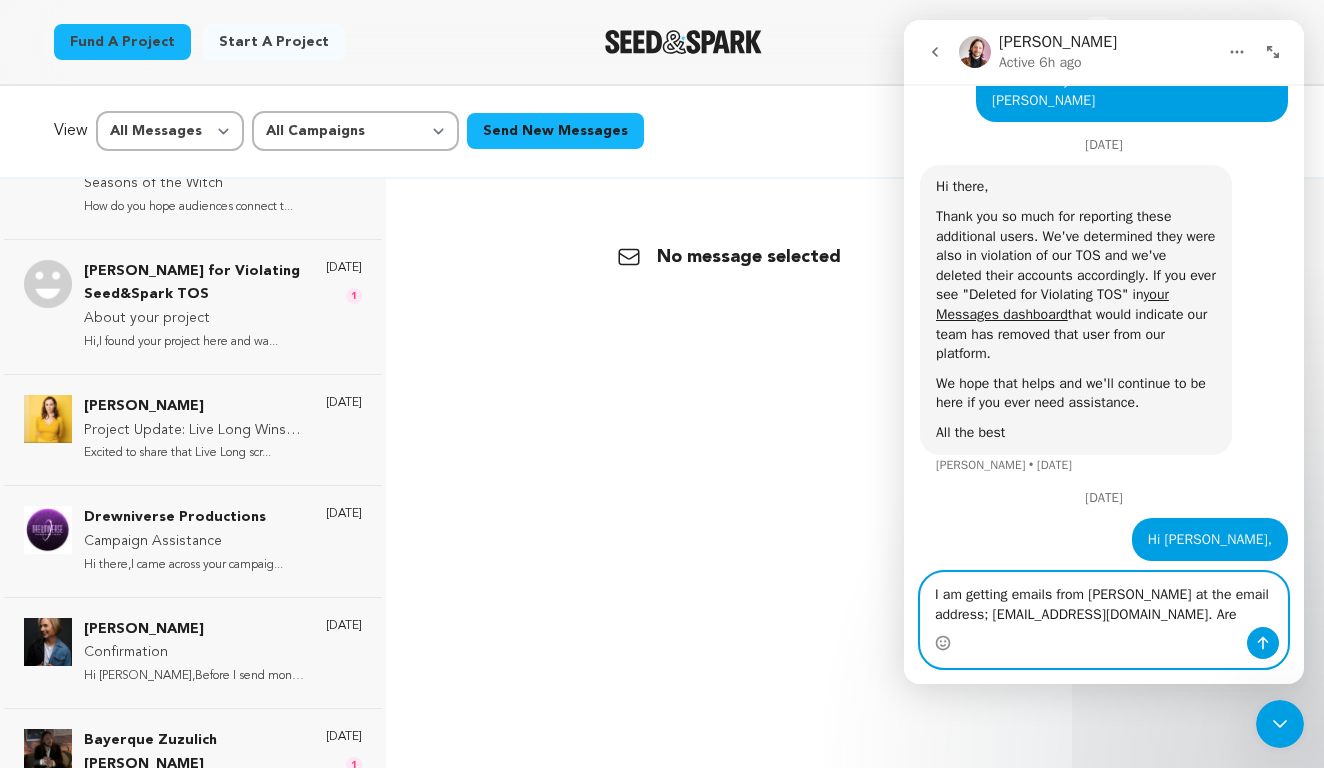 scroll, scrollTop: 1263, scrollLeft: 0, axis: vertical 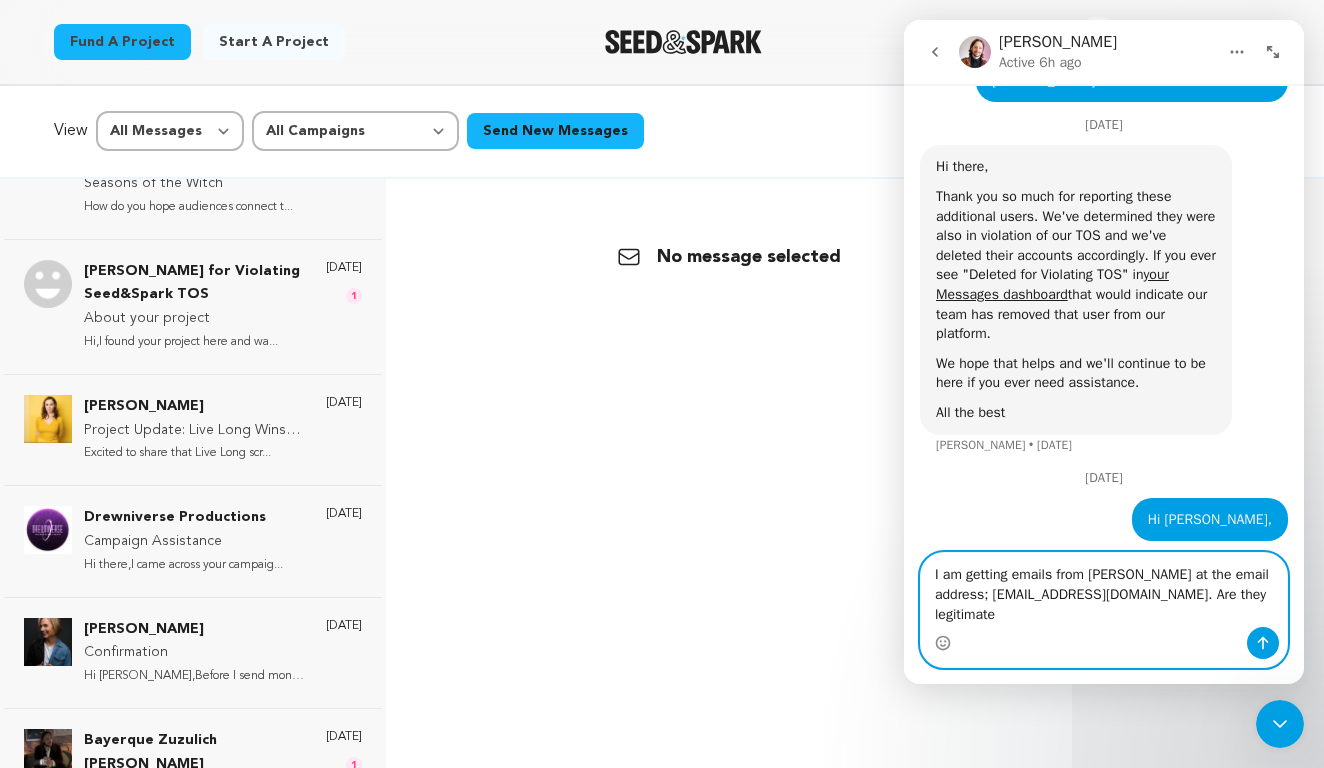 type on "I am getting emails from [PERSON_NAME] at the email address; [EMAIL_ADDRESS][DOMAIN_NAME]. Are they legitimate?" 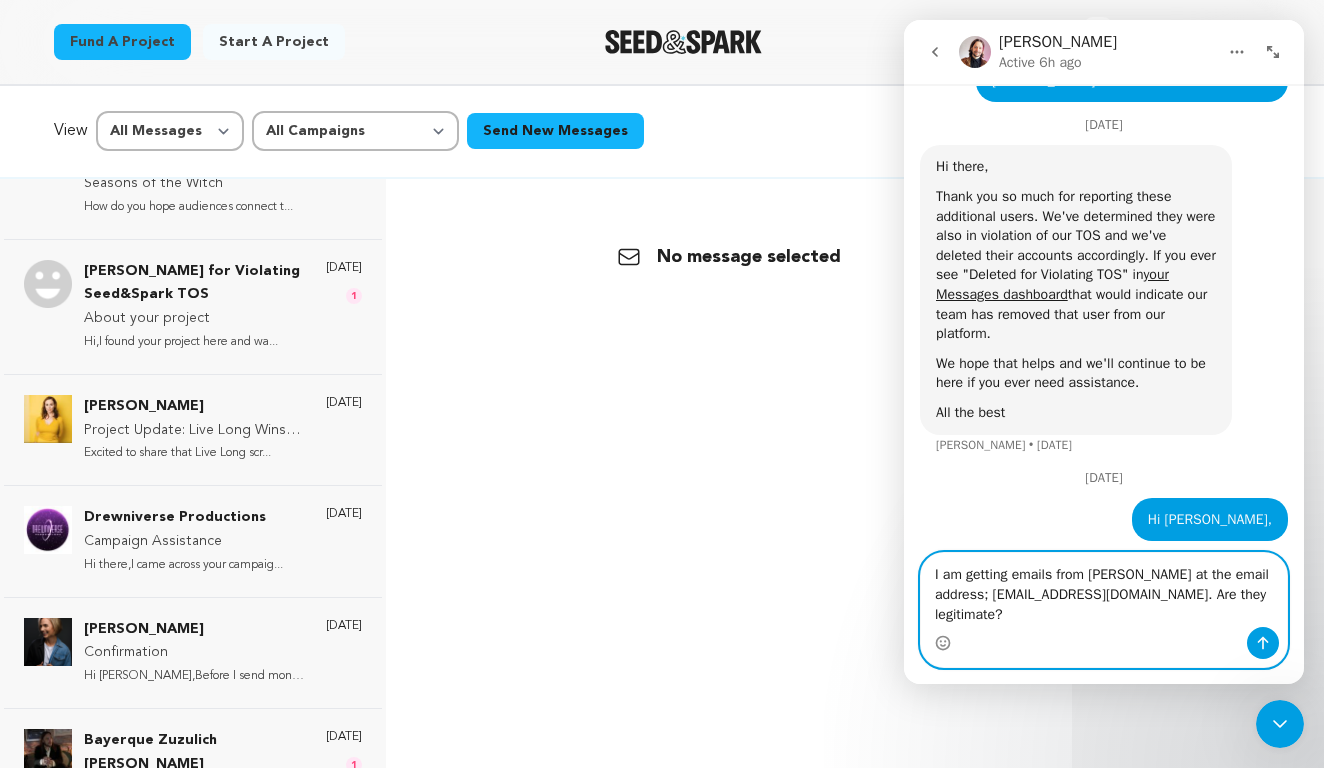 type 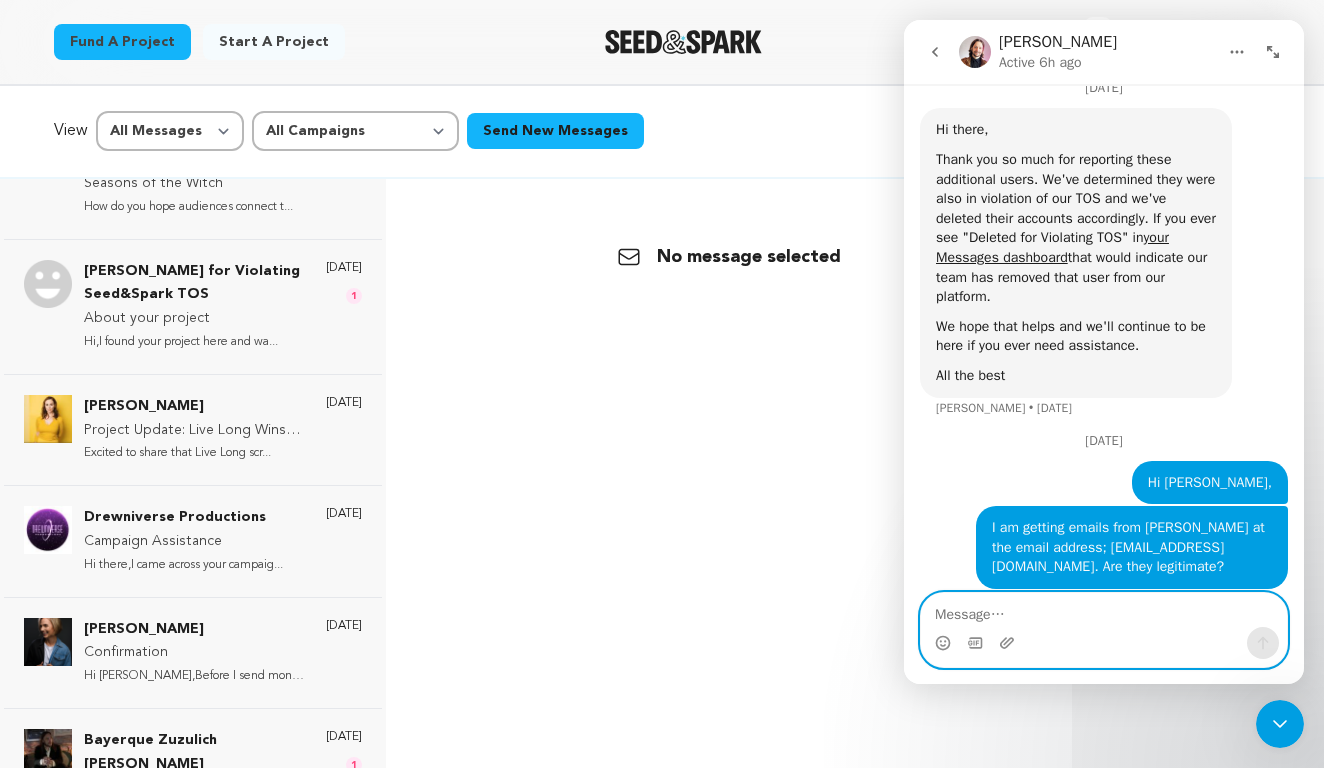 scroll, scrollTop: 1325, scrollLeft: 0, axis: vertical 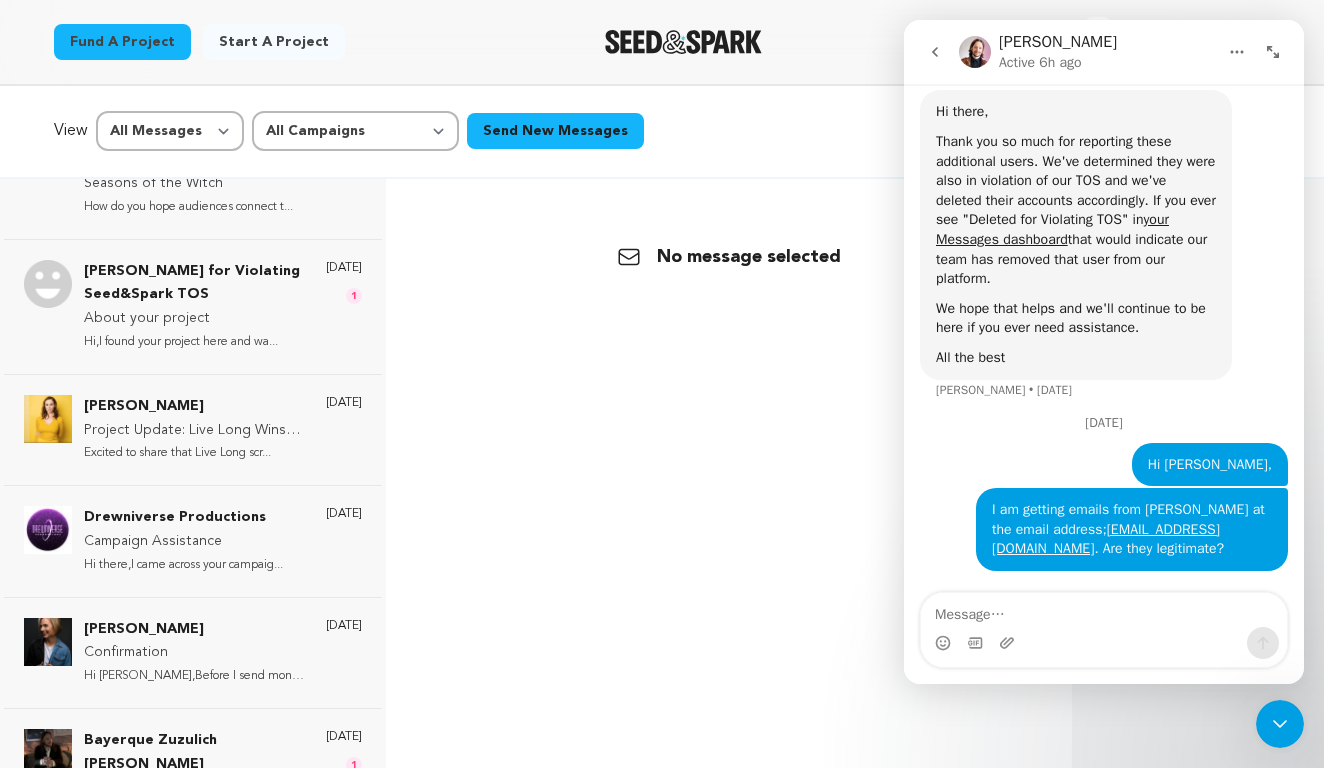 click 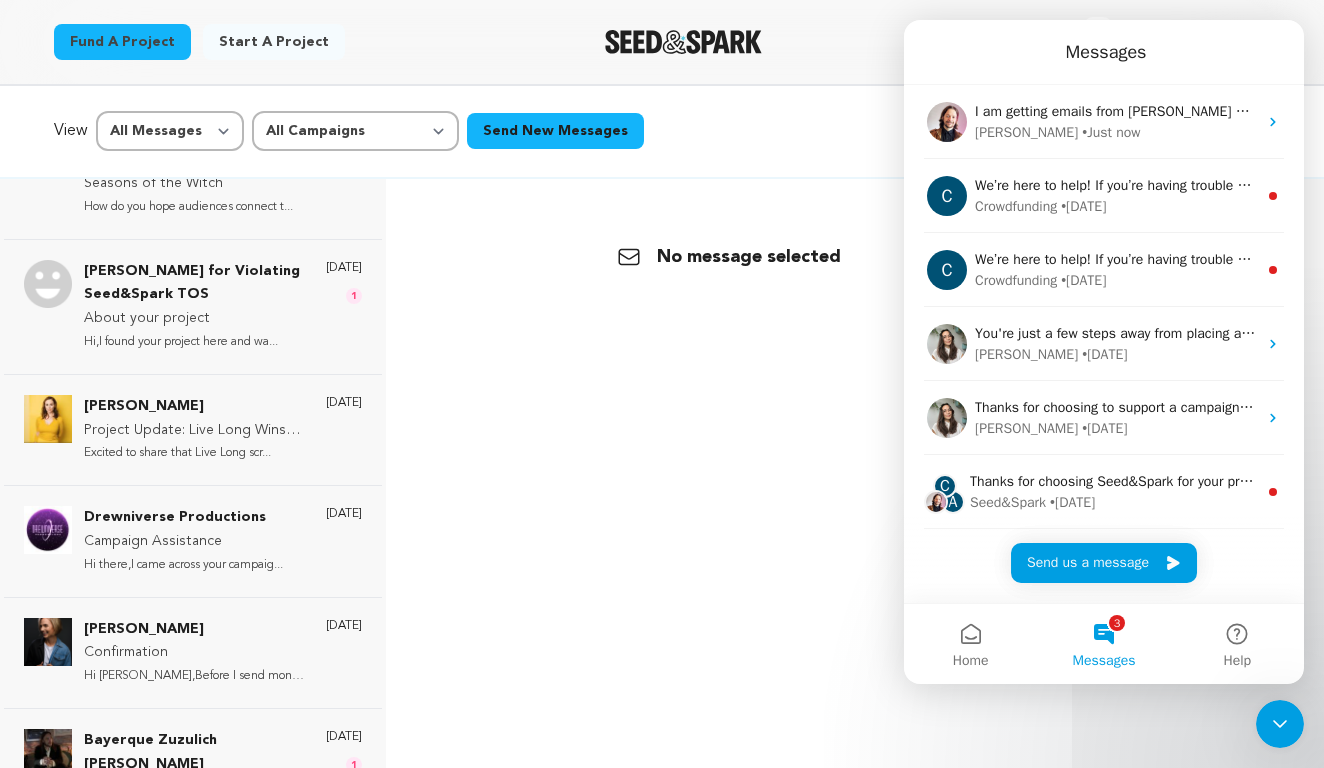 scroll, scrollTop: 0, scrollLeft: 0, axis: both 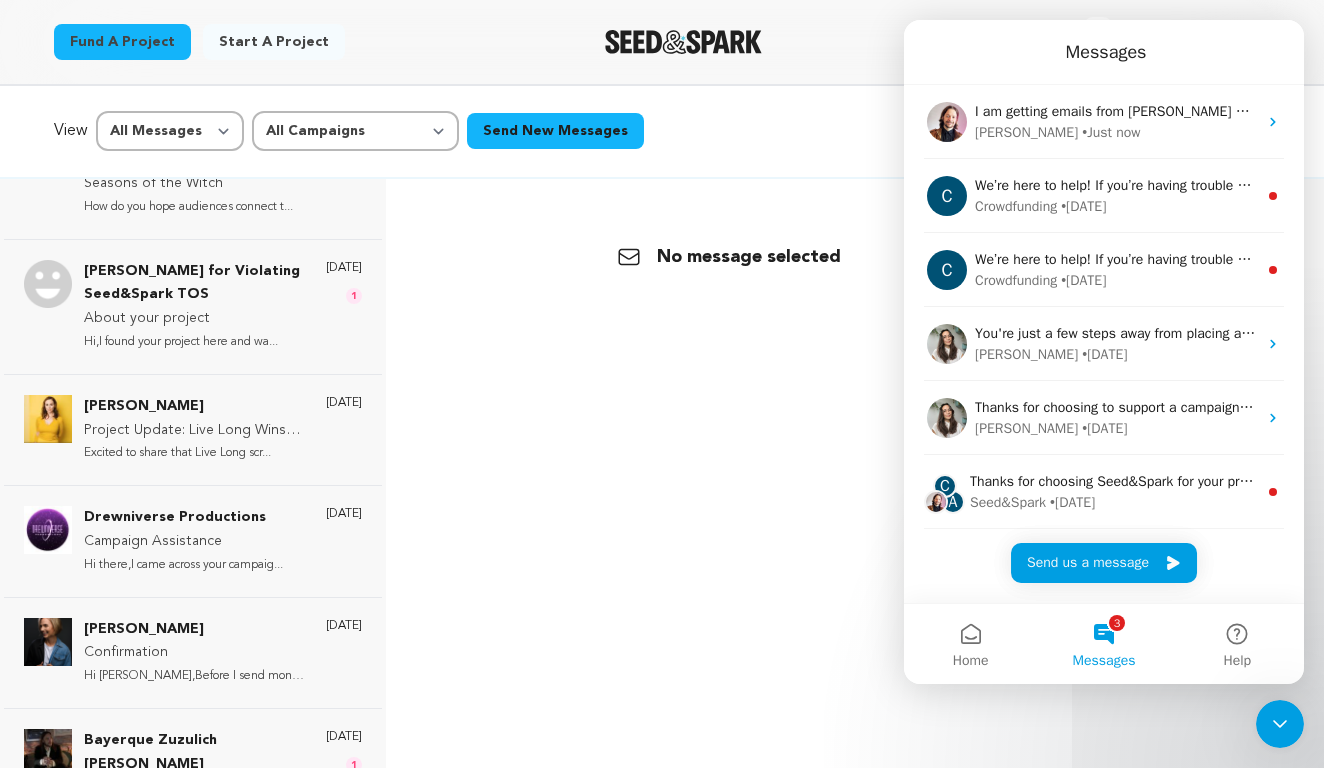 click on "View
All Messages
Starred
Unread
All Campaigns
The Night Runner
Blackout Cake
Seasons of the Witch
Send New Messages
Filter
Search
Search in messages...
Show filter
Open Search" at bounding box center [662, 131] 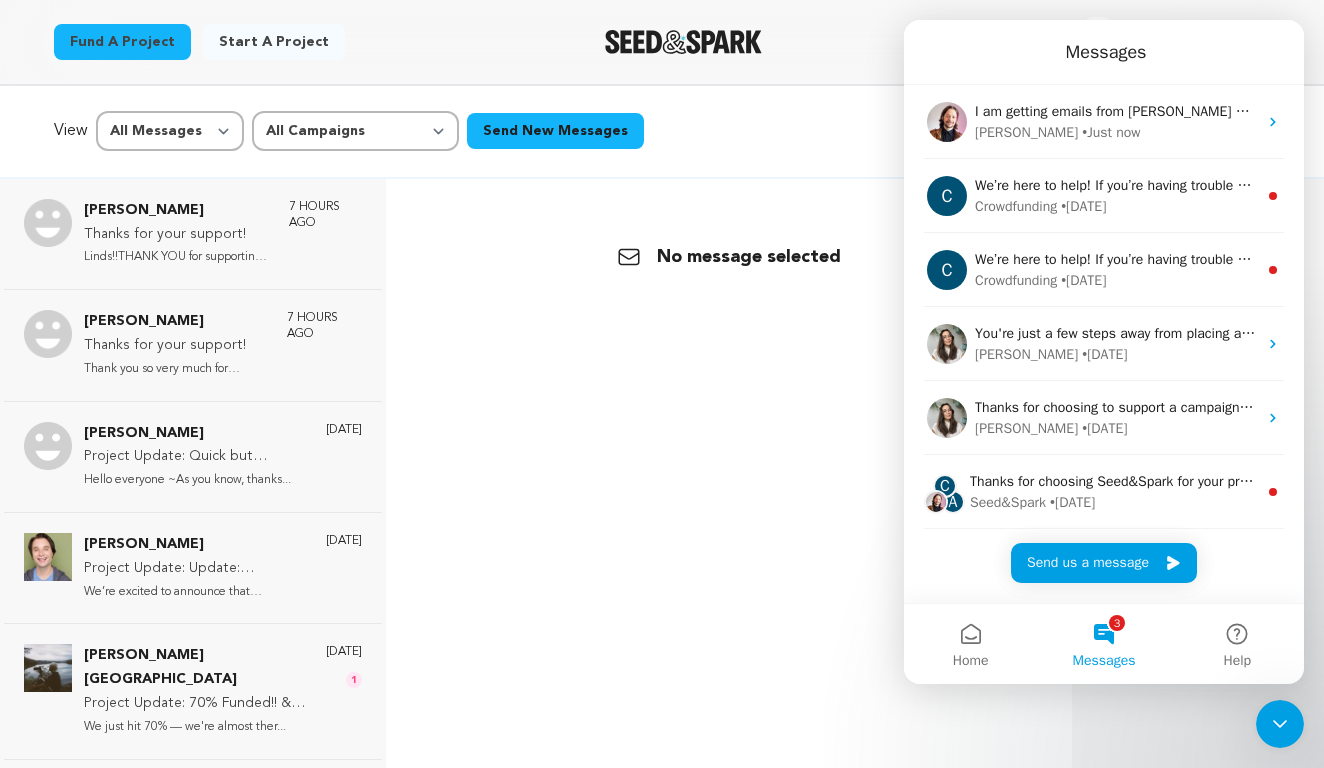 scroll, scrollTop: 0, scrollLeft: 0, axis: both 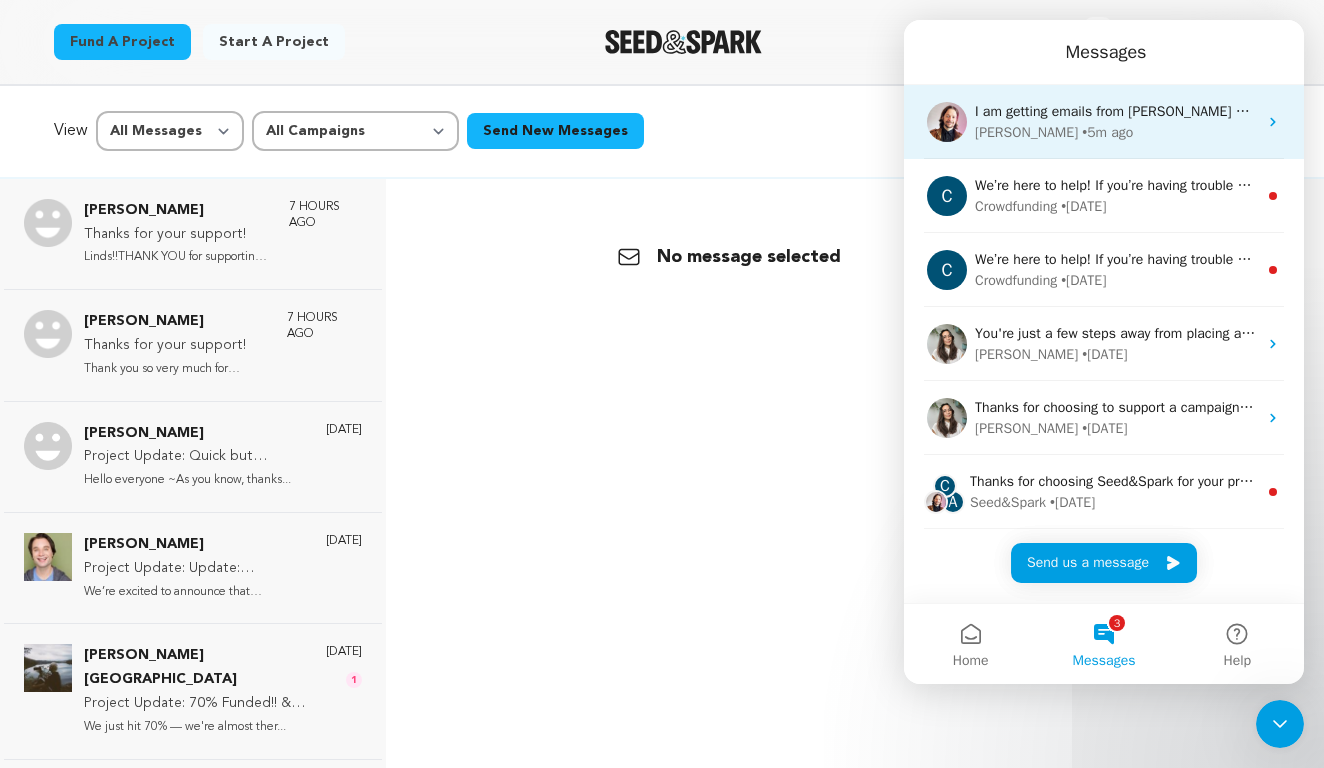 click on "•  5m ago" at bounding box center [1107, 132] 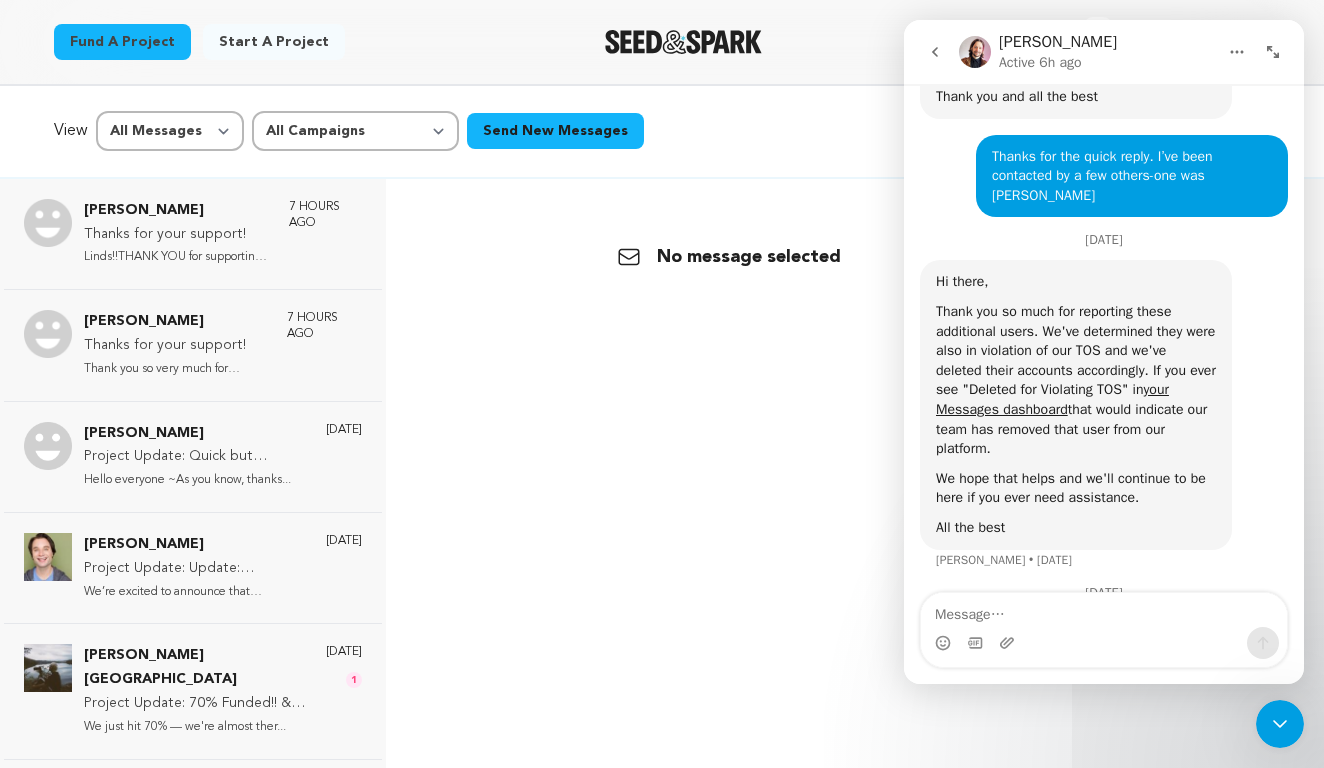 scroll, scrollTop: 1325, scrollLeft: 0, axis: vertical 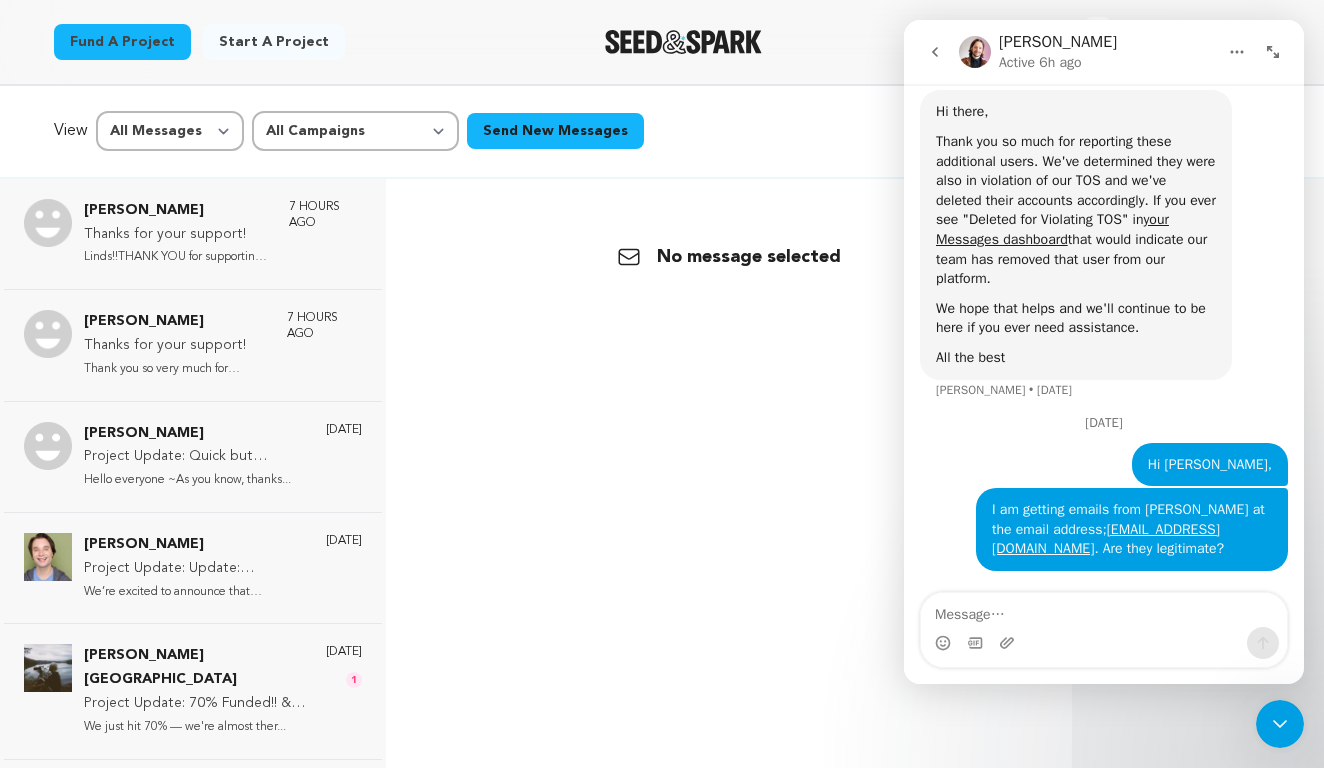 click on "Back
No message selected" at bounding box center (729, 563) 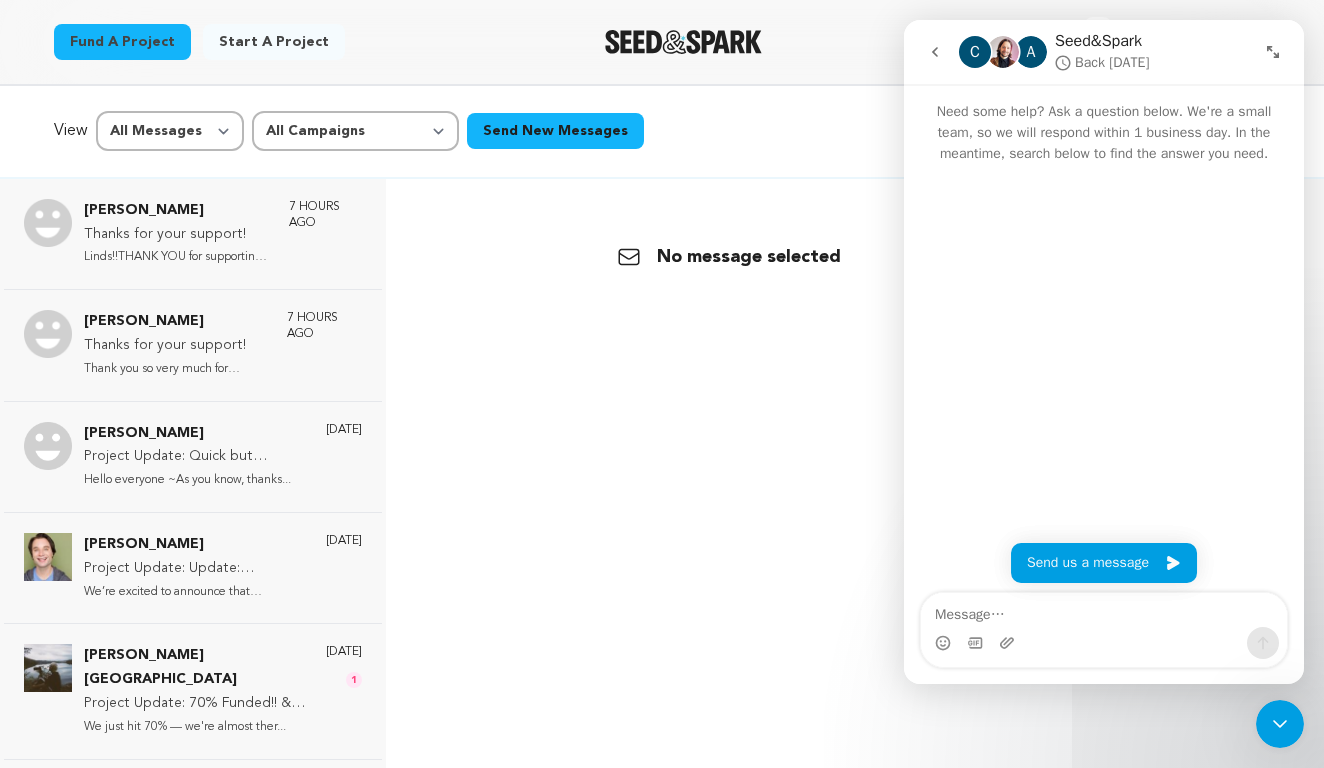 scroll, scrollTop: 0, scrollLeft: 0, axis: both 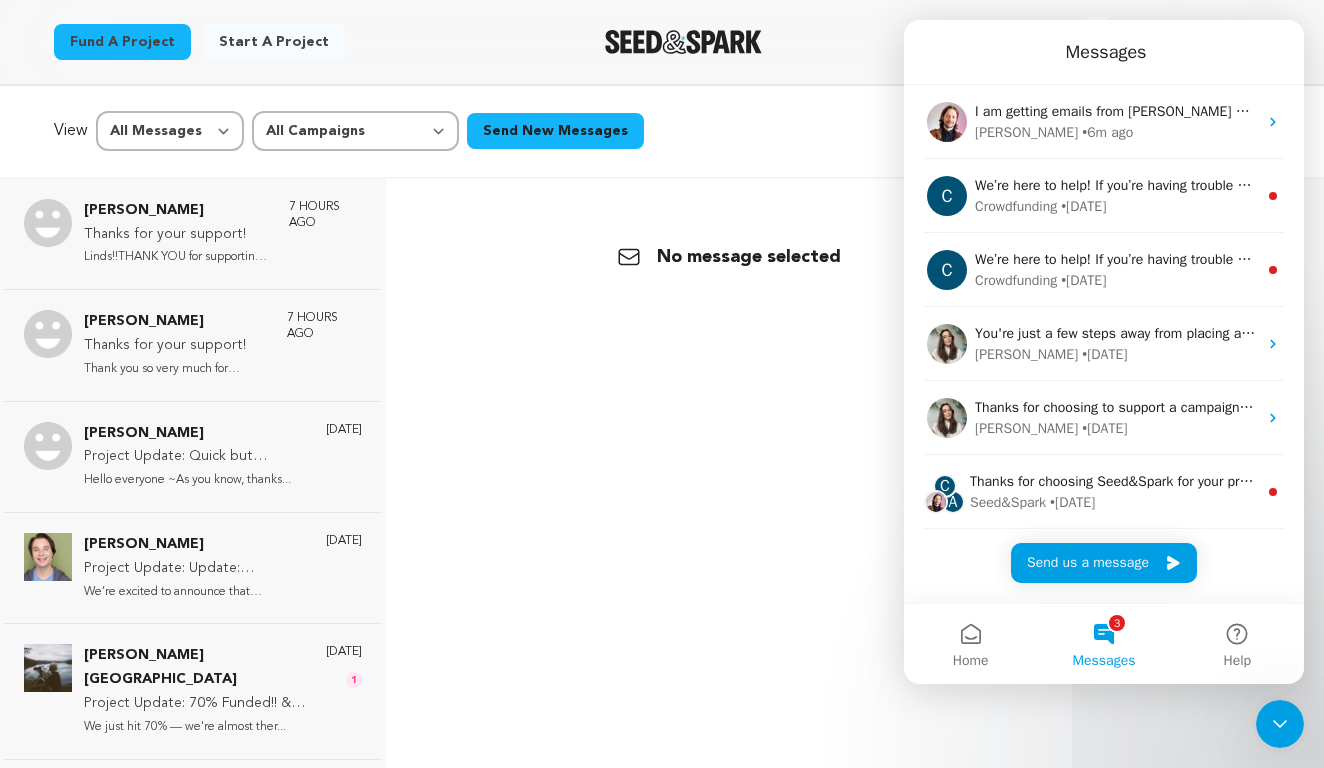 click on "View
All Messages
Starred
Unread
All Campaigns
The Night Runner
Blackout Cake
Seasons of the Witch
Send New Messages
Filter
Search
Search in messages...
Show filter
Open Search" at bounding box center (662, 131) 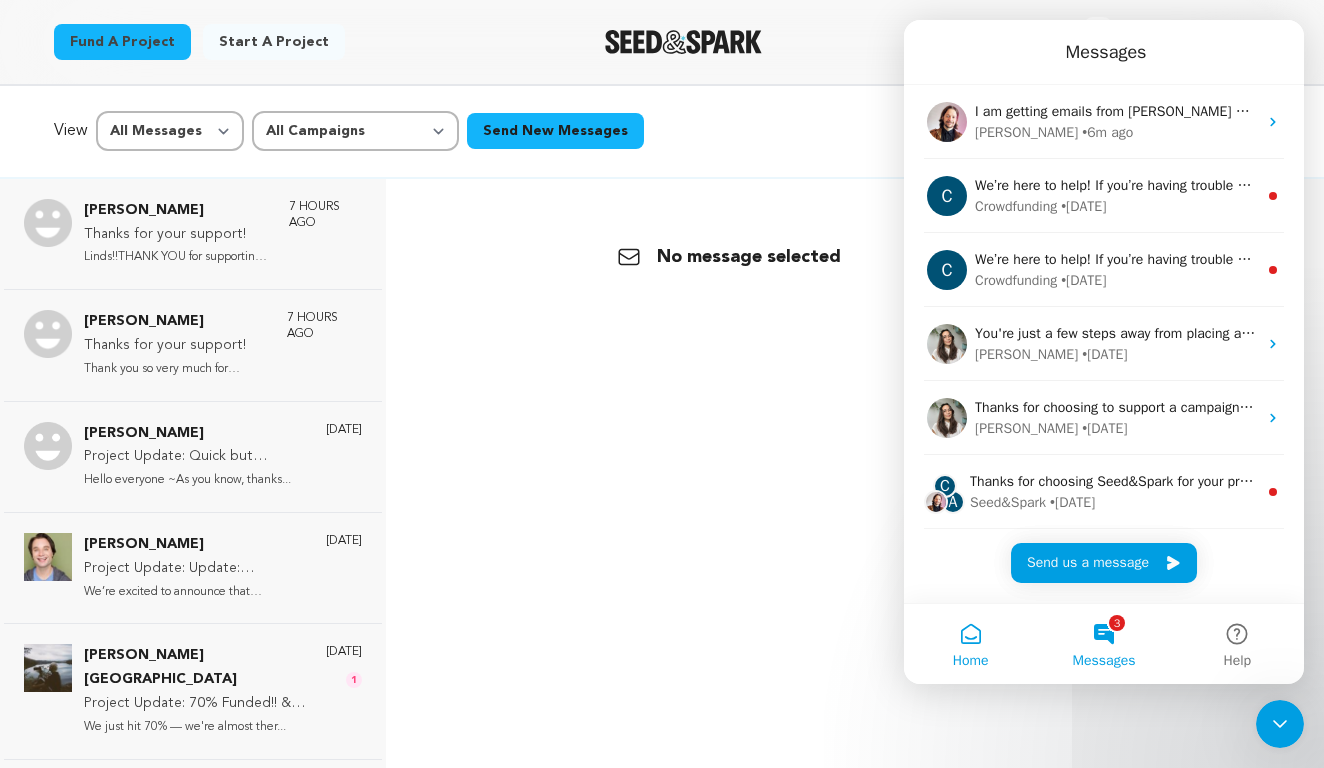 click on "Home" at bounding box center [970, 644] 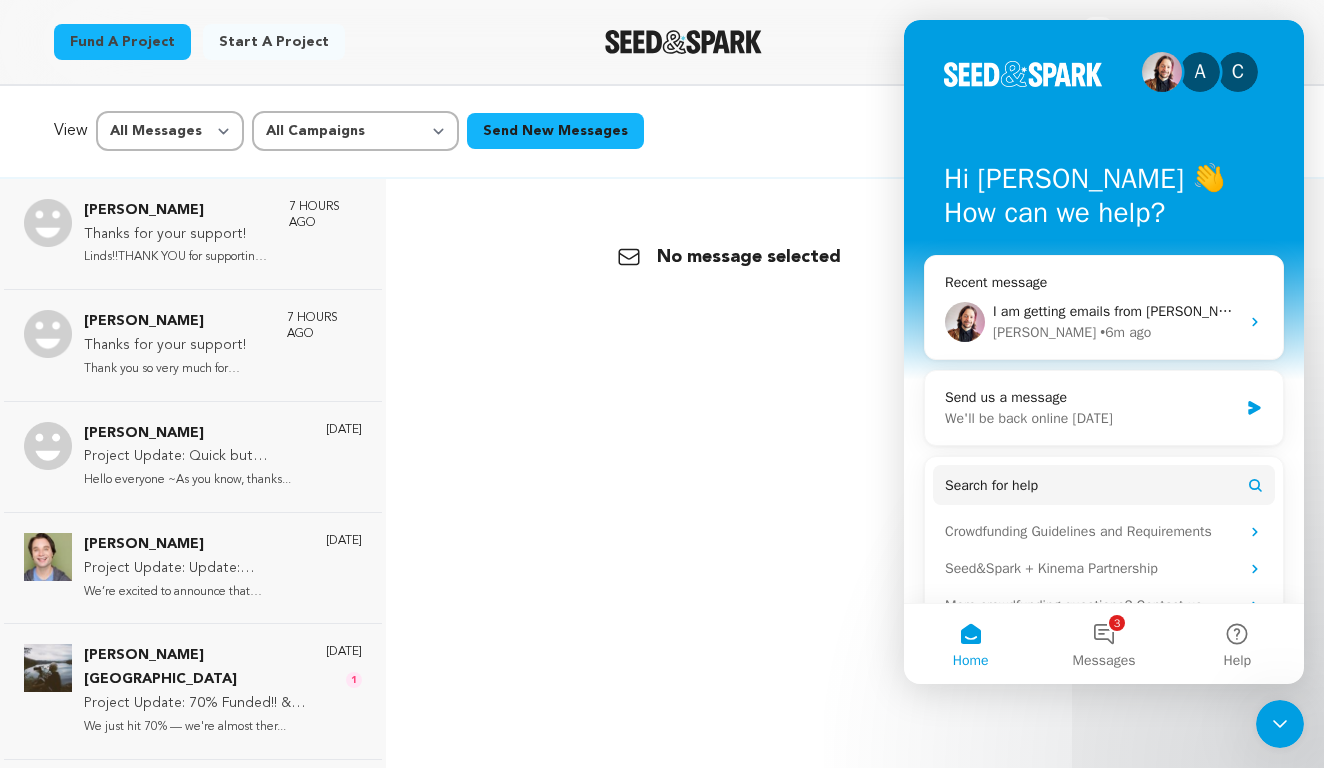 click on "Back
No message selected" at bounding box center (729, 563) 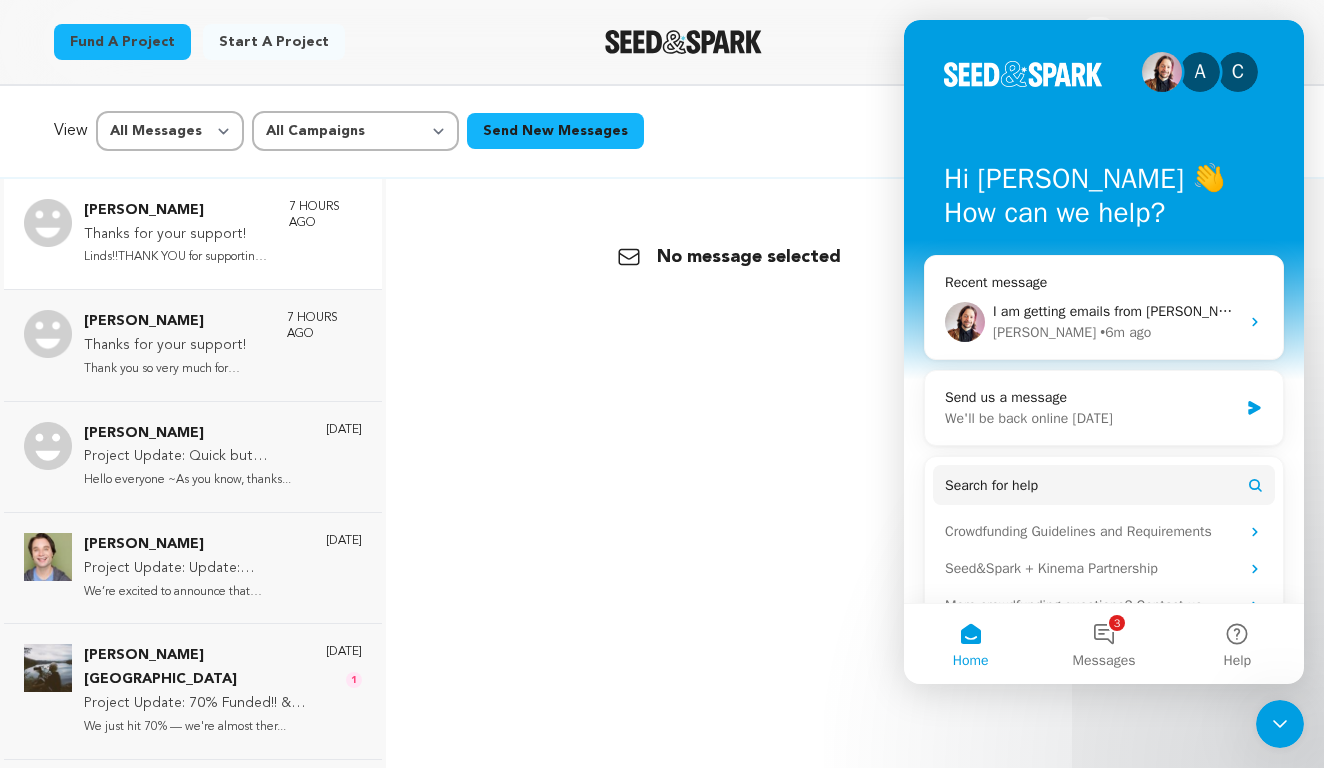 click on "Linds!!THANK YOU for supporting thi..." at bounding box center (176, 257) 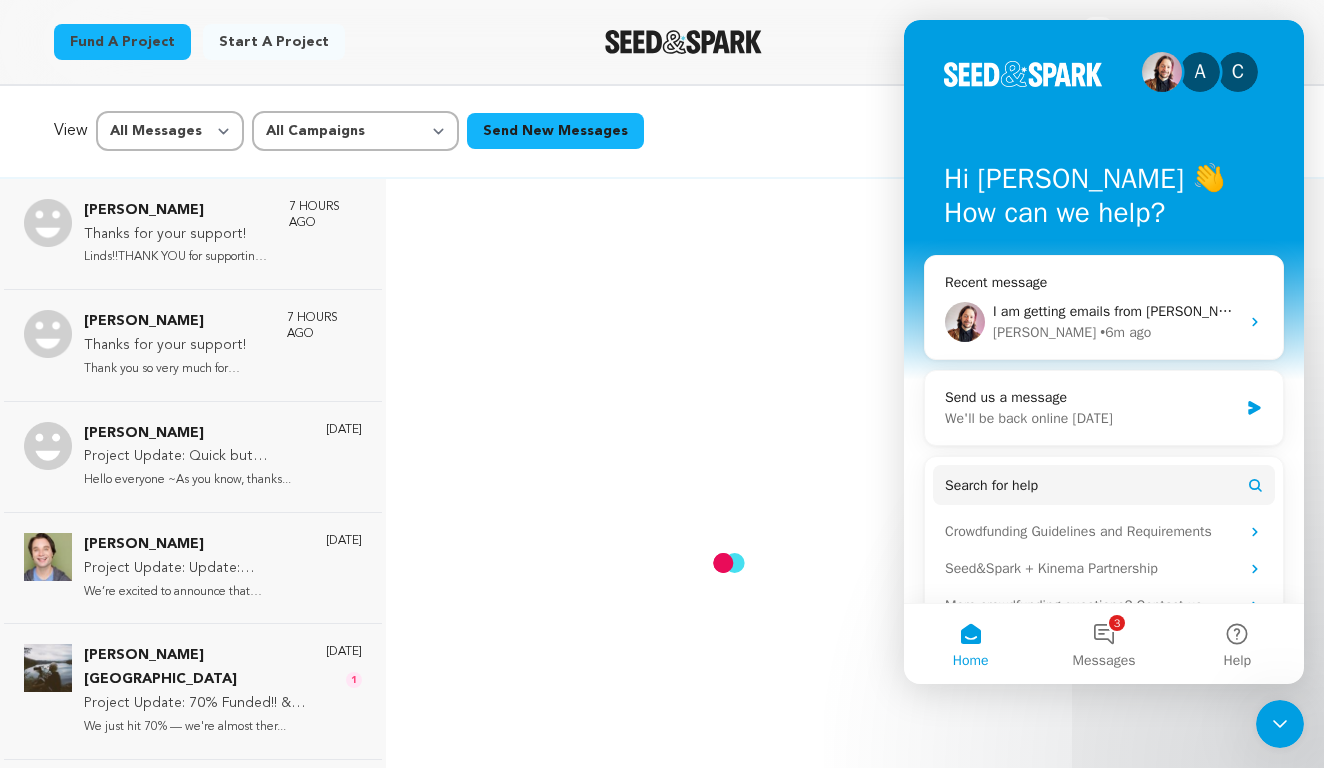 click on "Start a project" at bounding box center [274, 42] 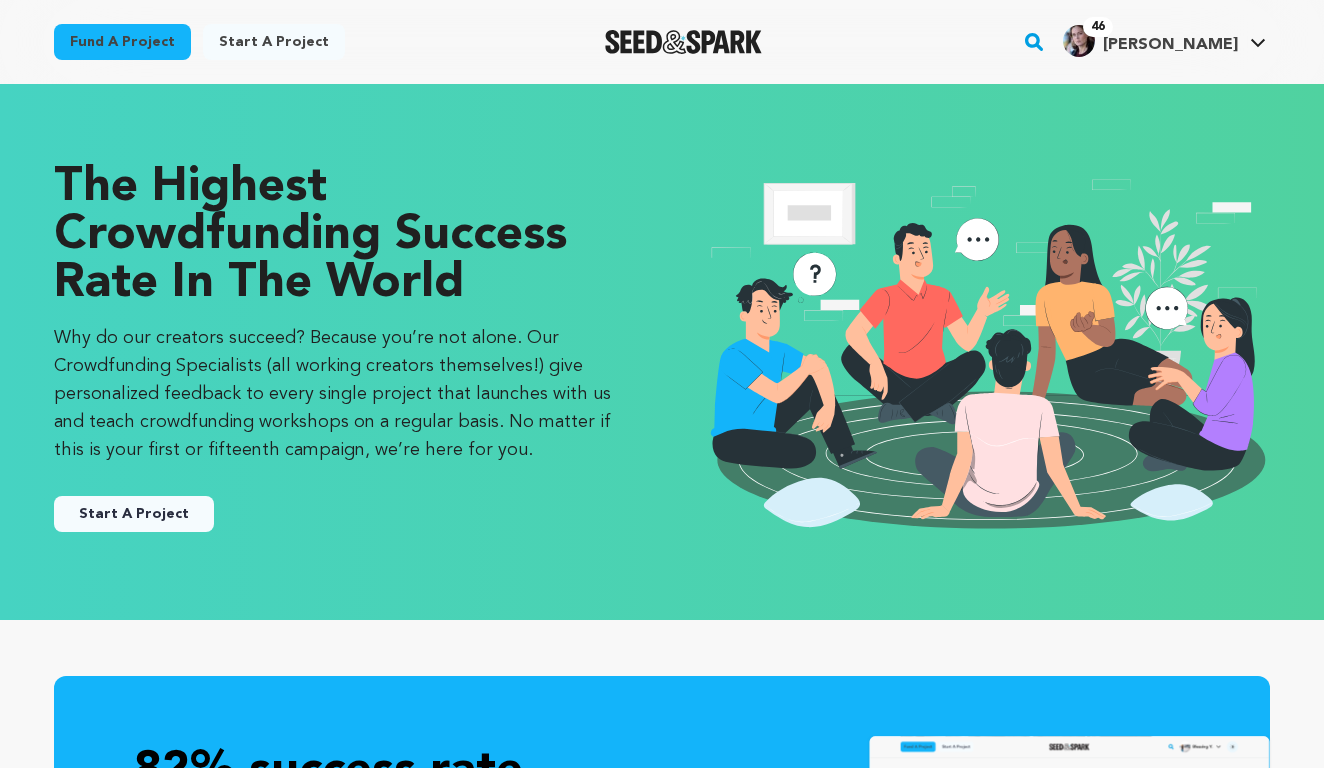 scroll, scrollTop: 0, scrollLeft: 0, axis: both 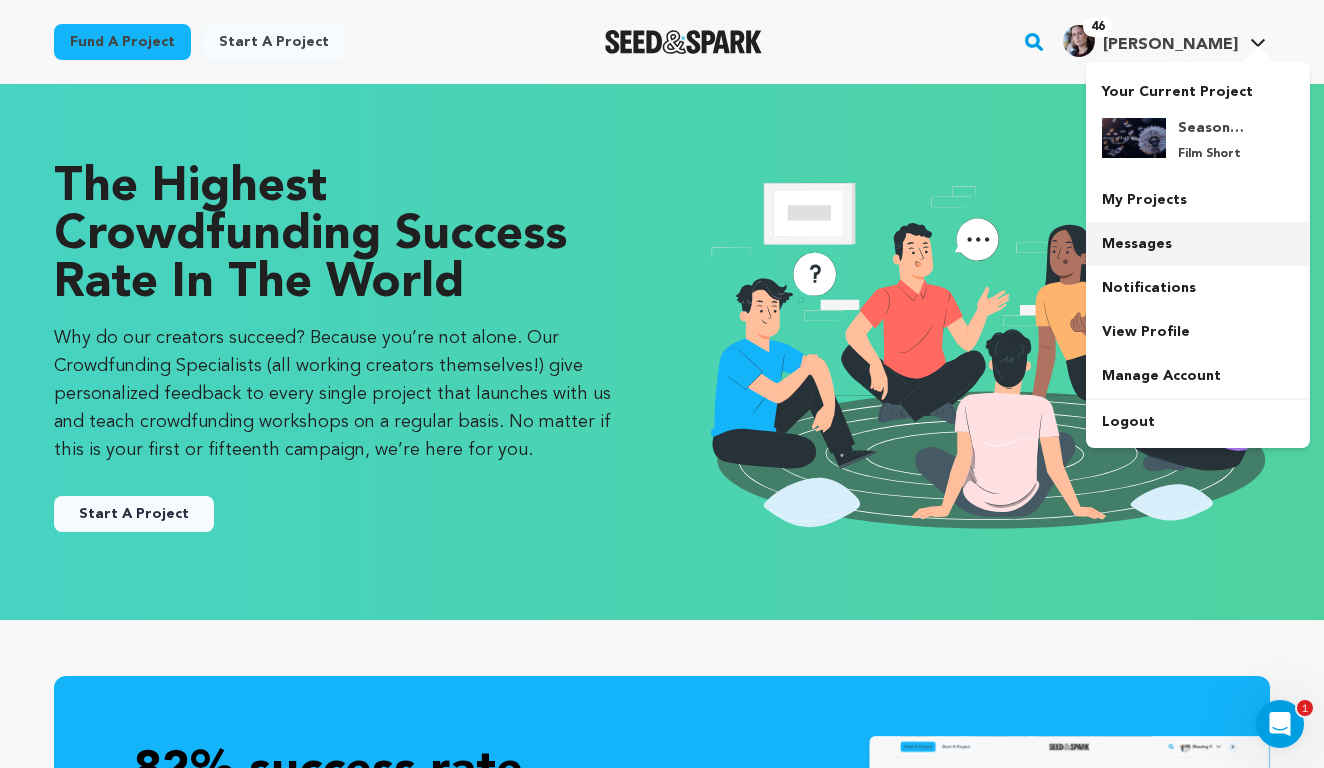 click on "Messages" at bounding box center (1198, 244) 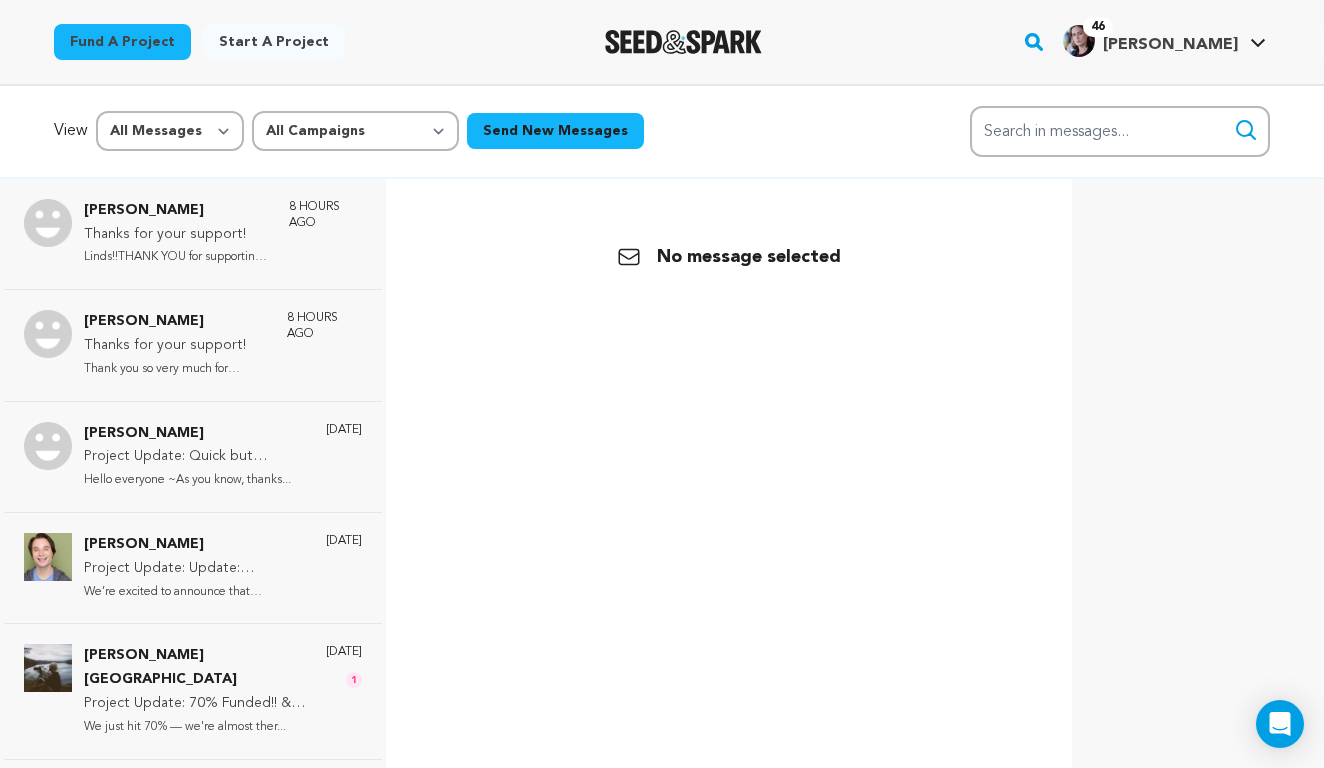 scroll, scrollTop: 0, scrollLeft: 0, axis: both 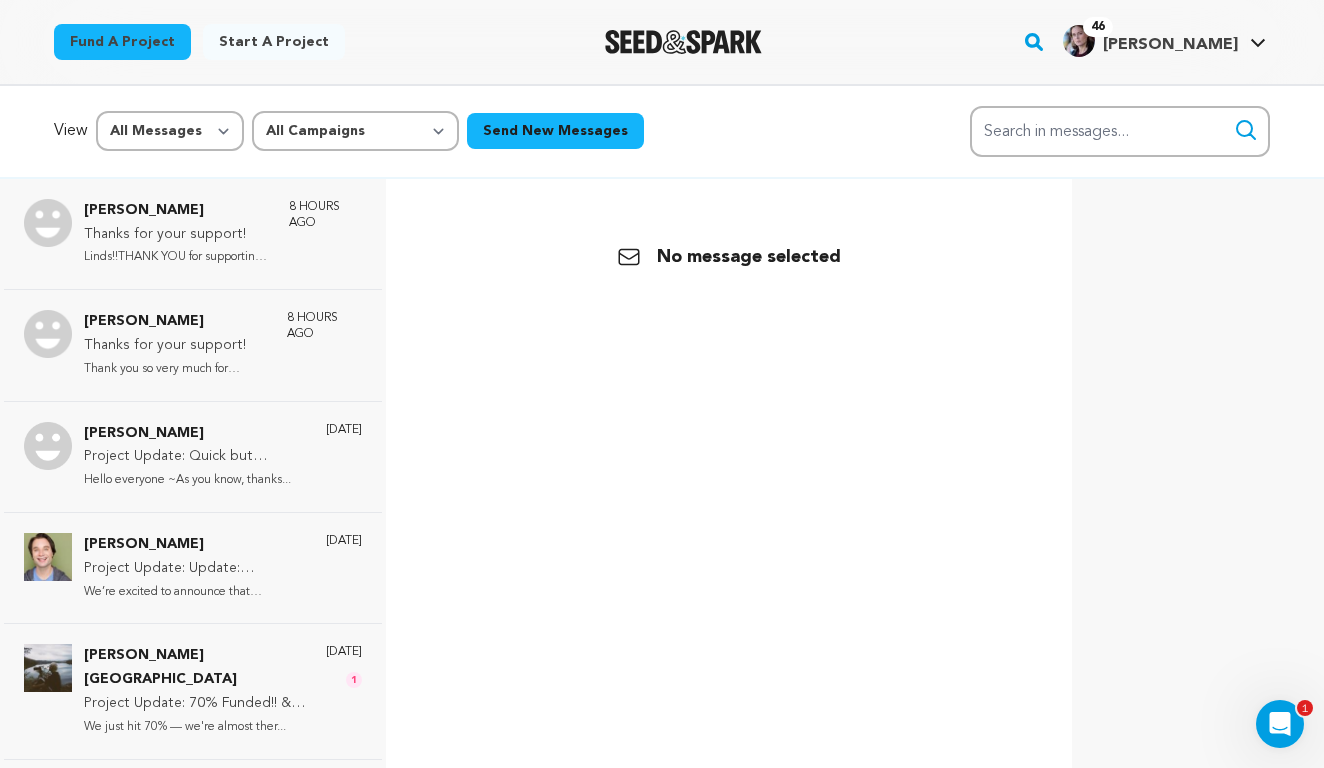 click at bounding box center [683, 42] 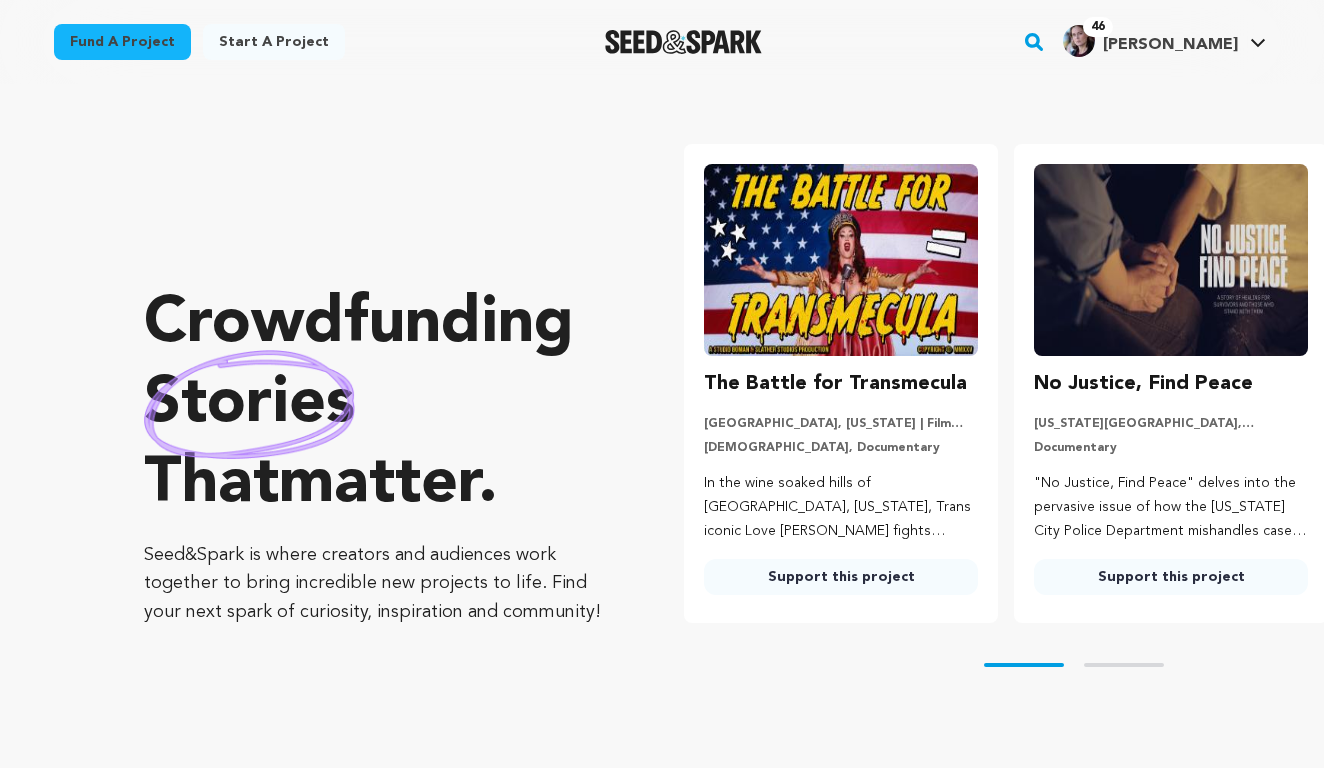 scroll, scrollTop: 0, scrollLeft: 0, axis: both 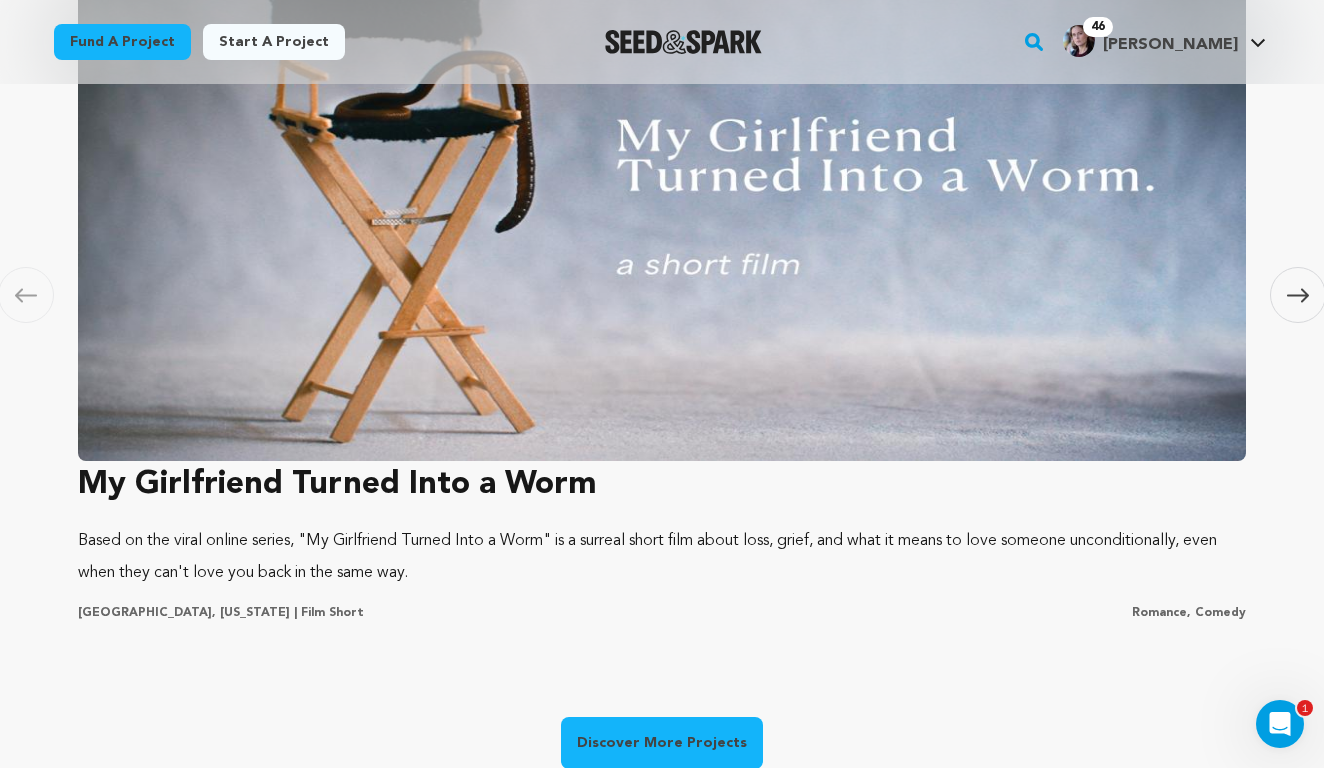 click 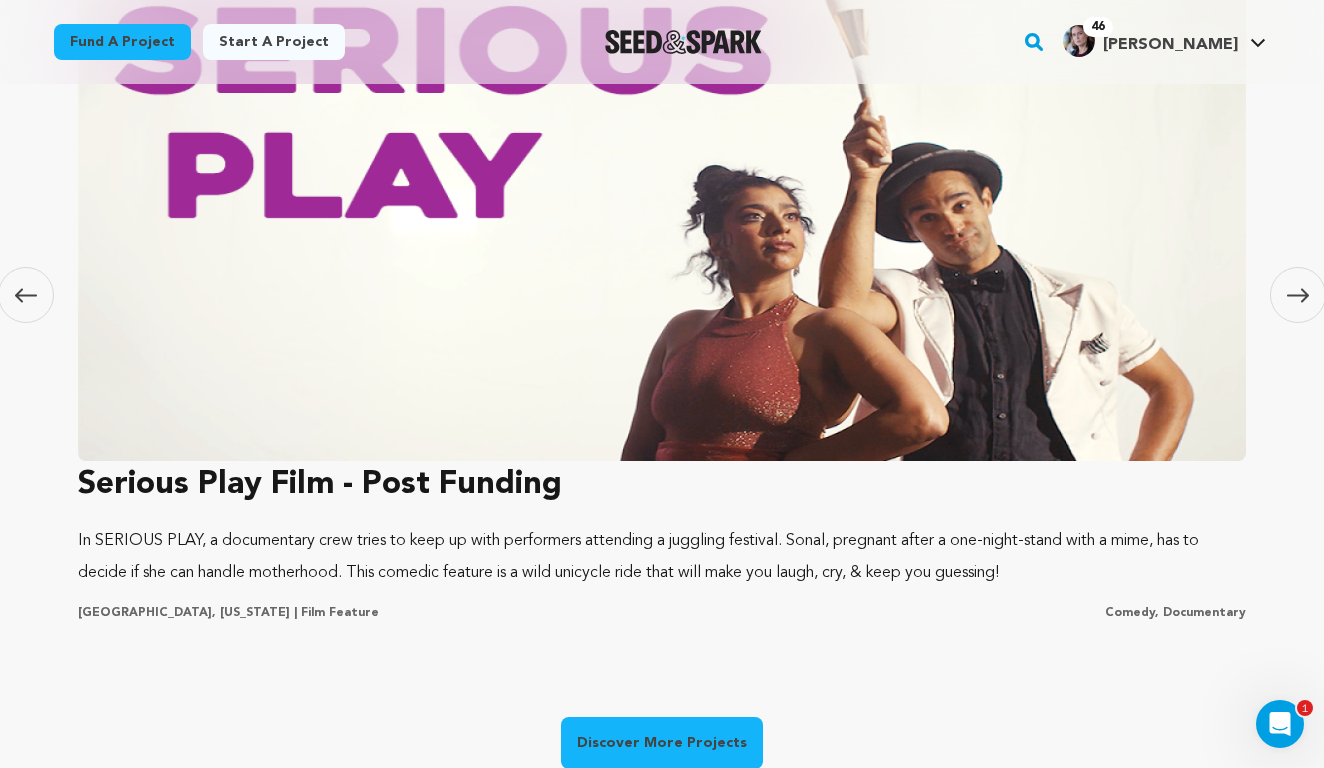 click at bounding box center (1298, 295) 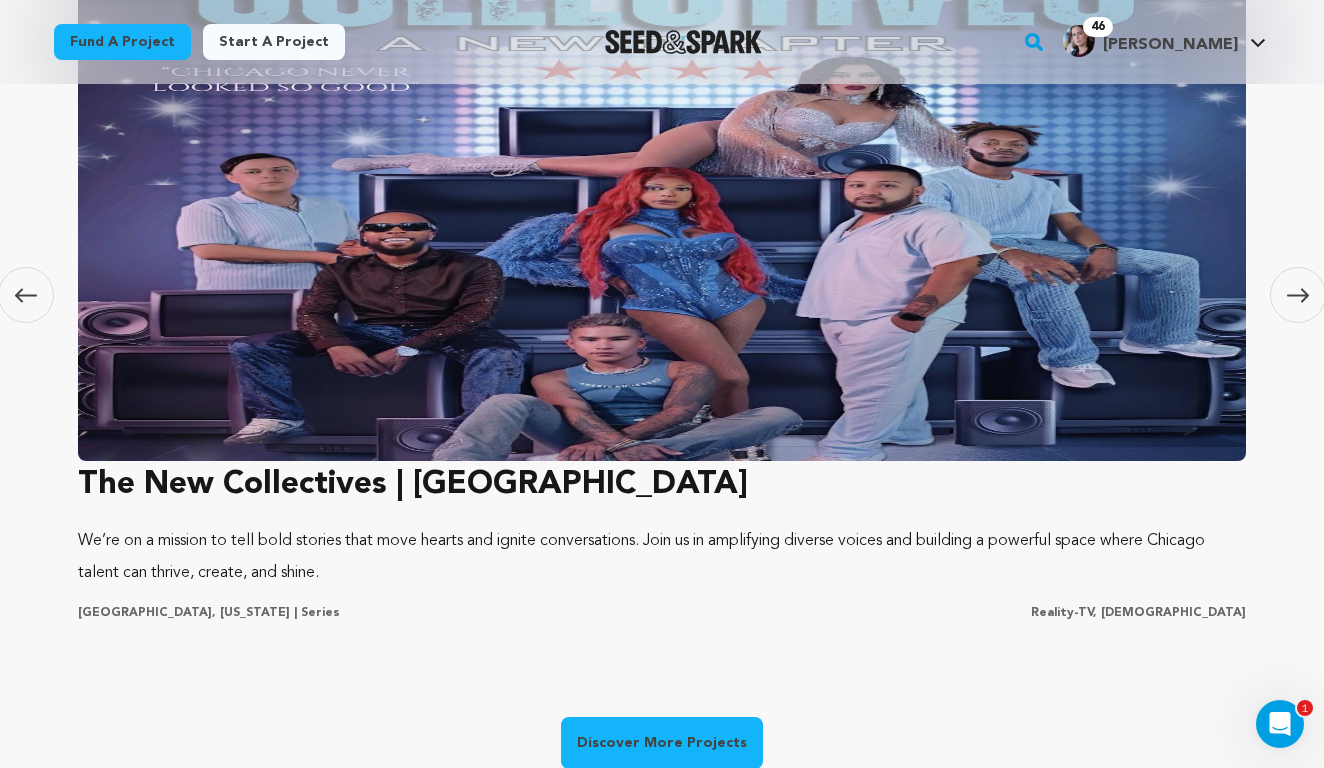 click at bounding box center [1298, 295] 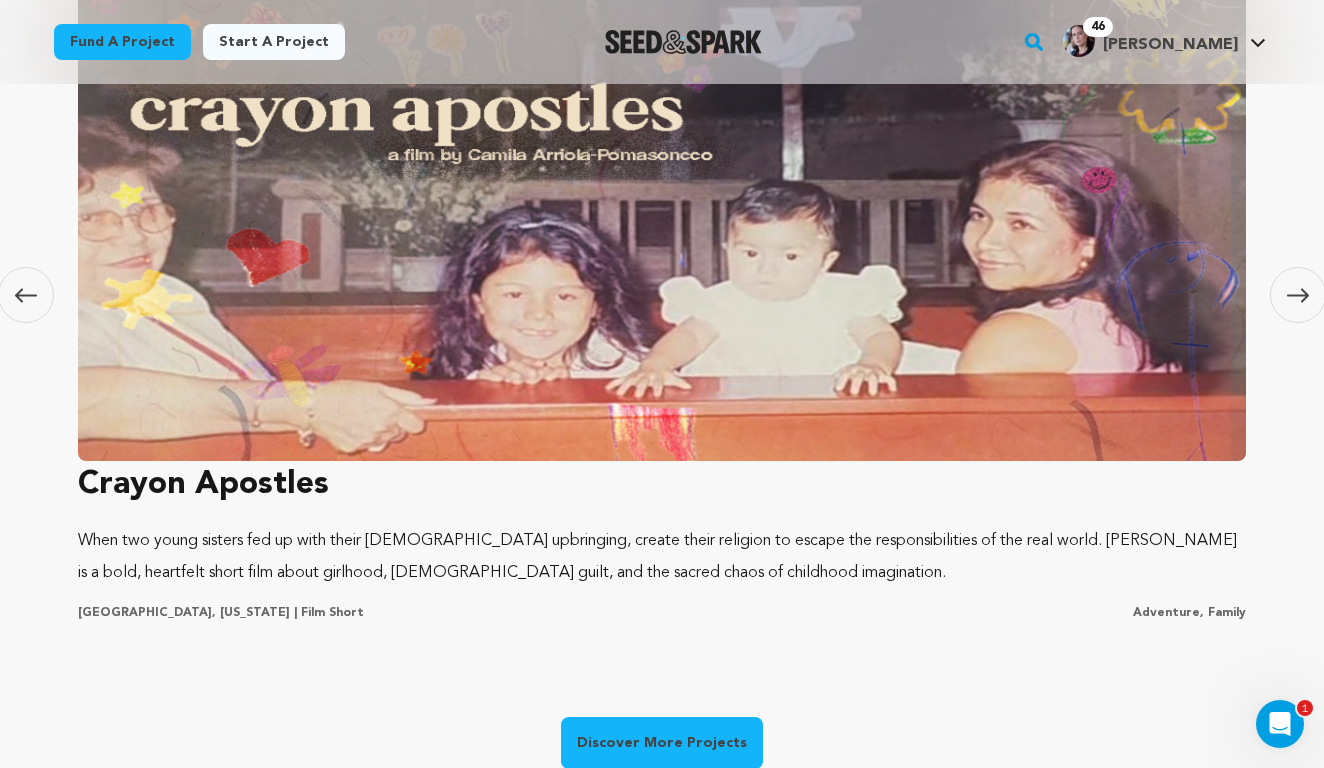 click at bounding box center (1298, 295) 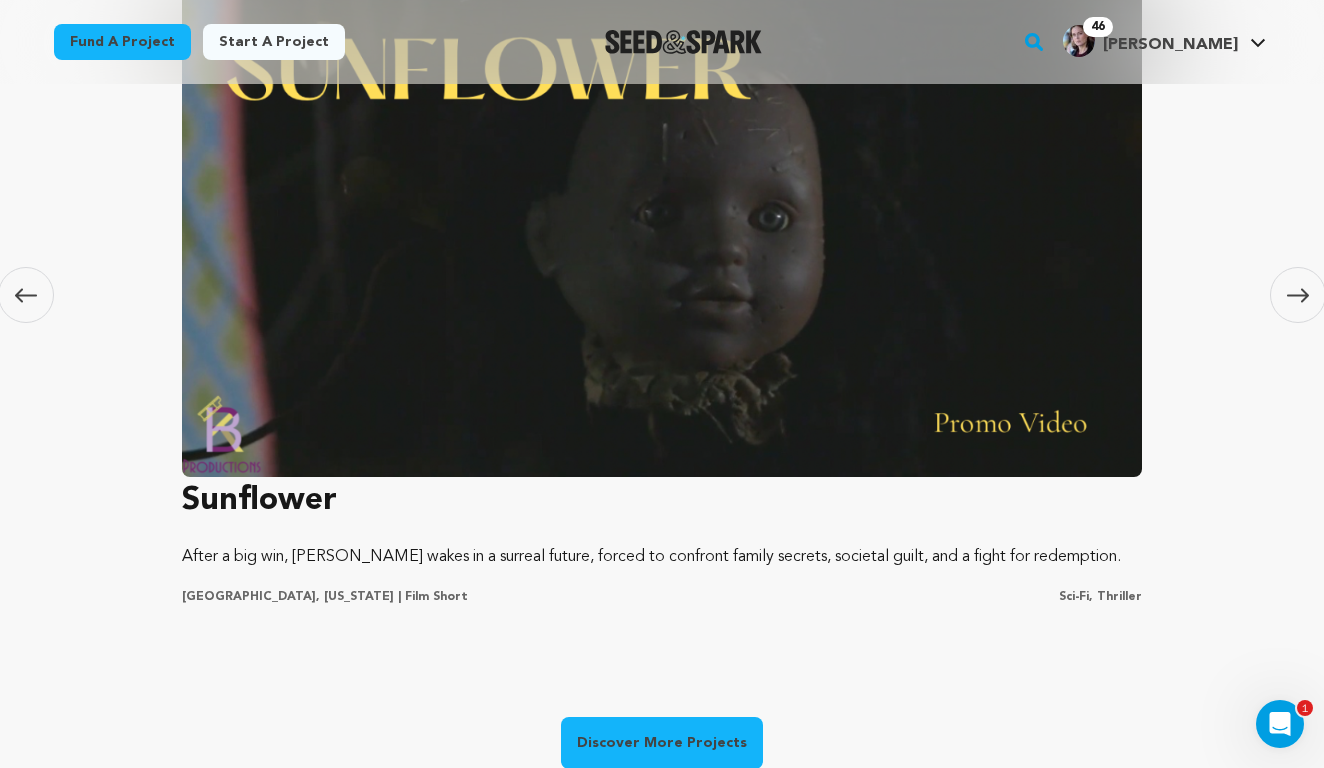 click at bounding box center (1298, 295) 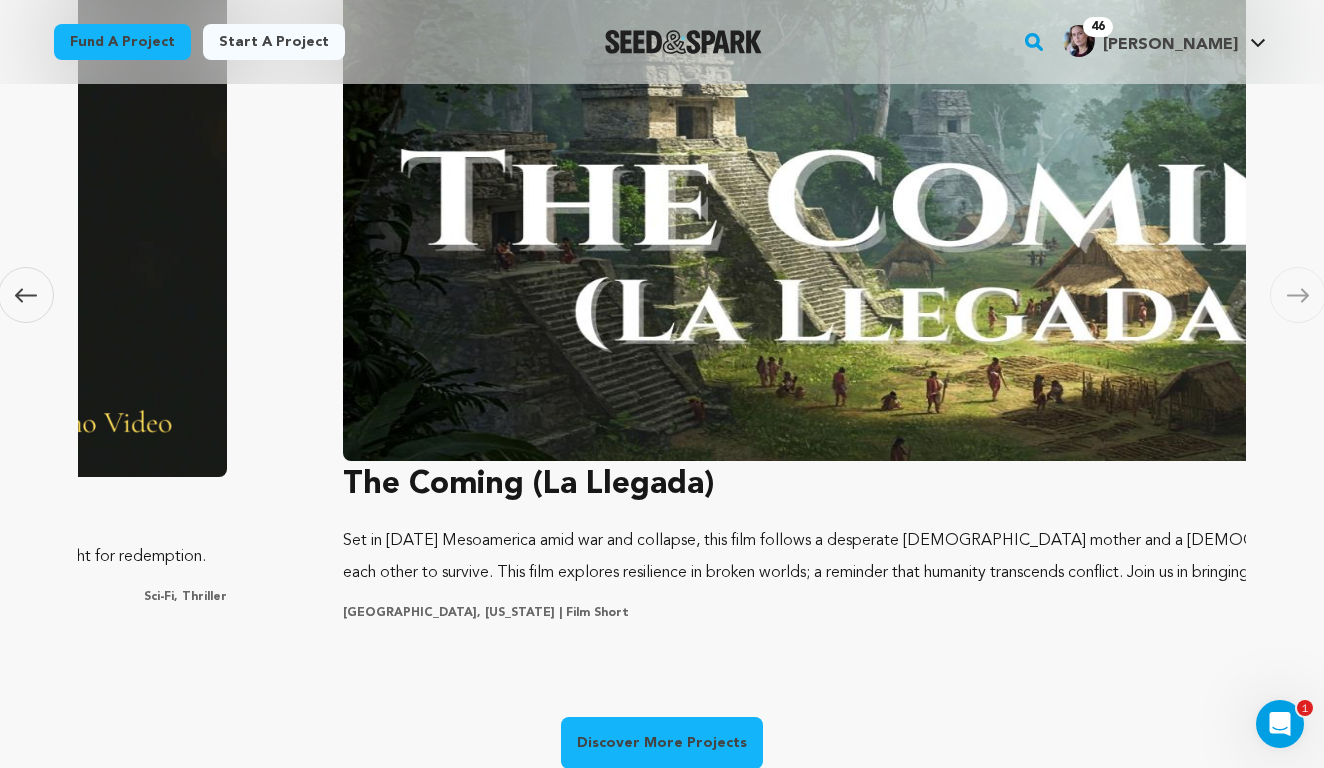 scroll, scrollTop: 0, scrollLeft: 5900, axis: horizontal 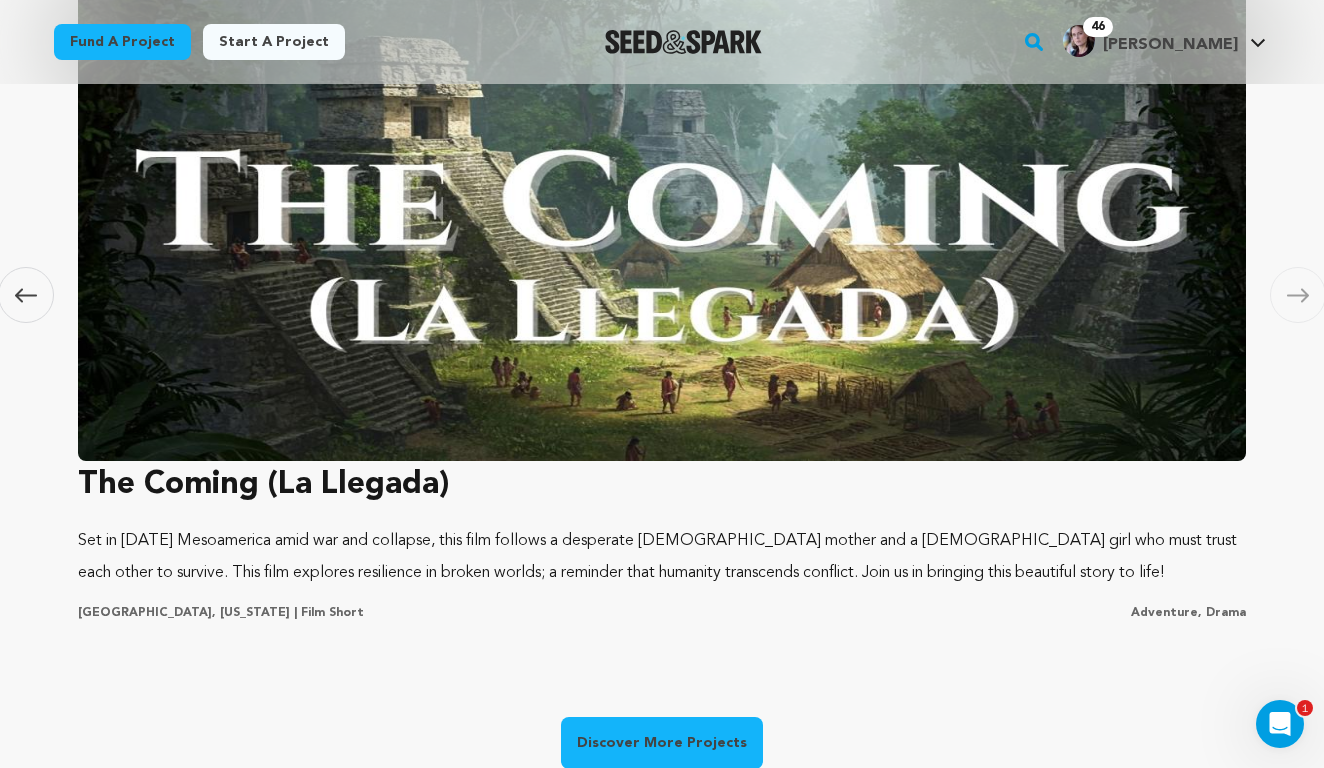 click at bounding box center (1298, 295) 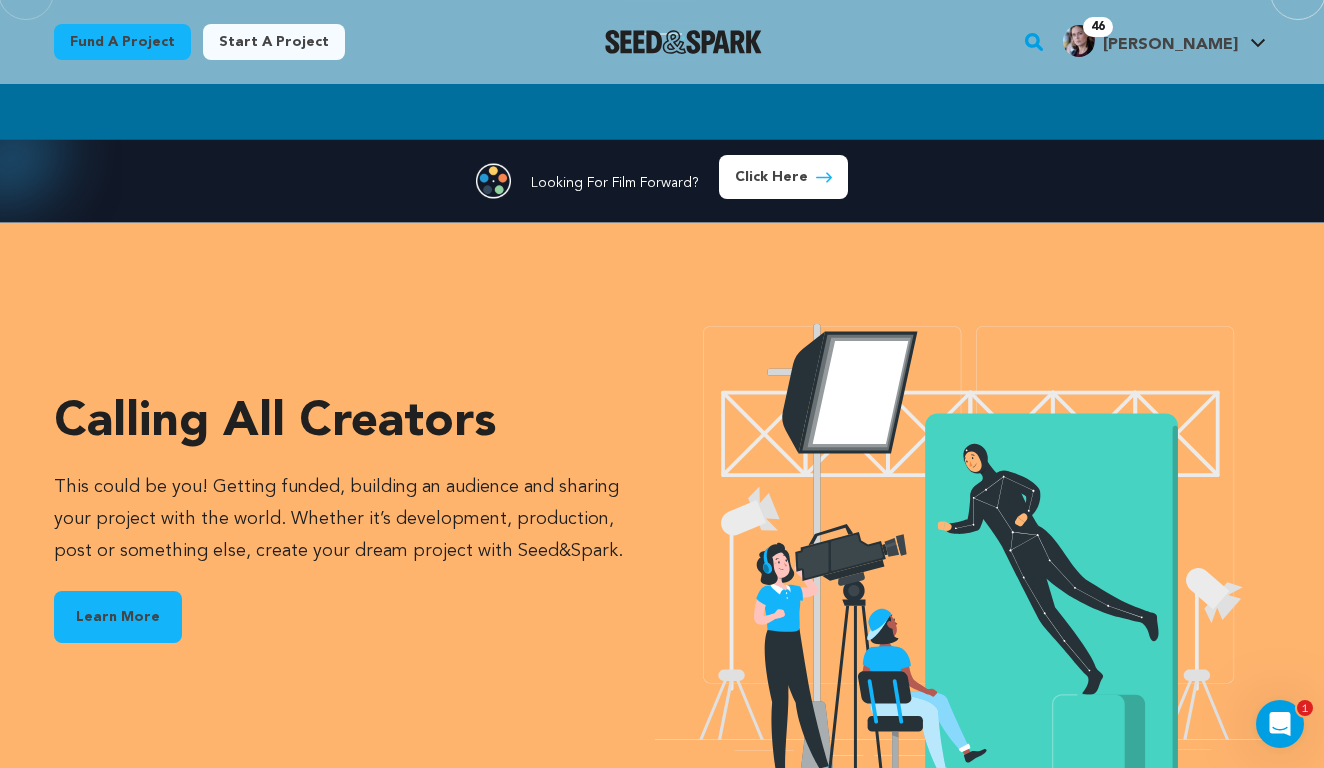 scroll, scrollTop: 2642, scrollLeft: 0, axis: vertical 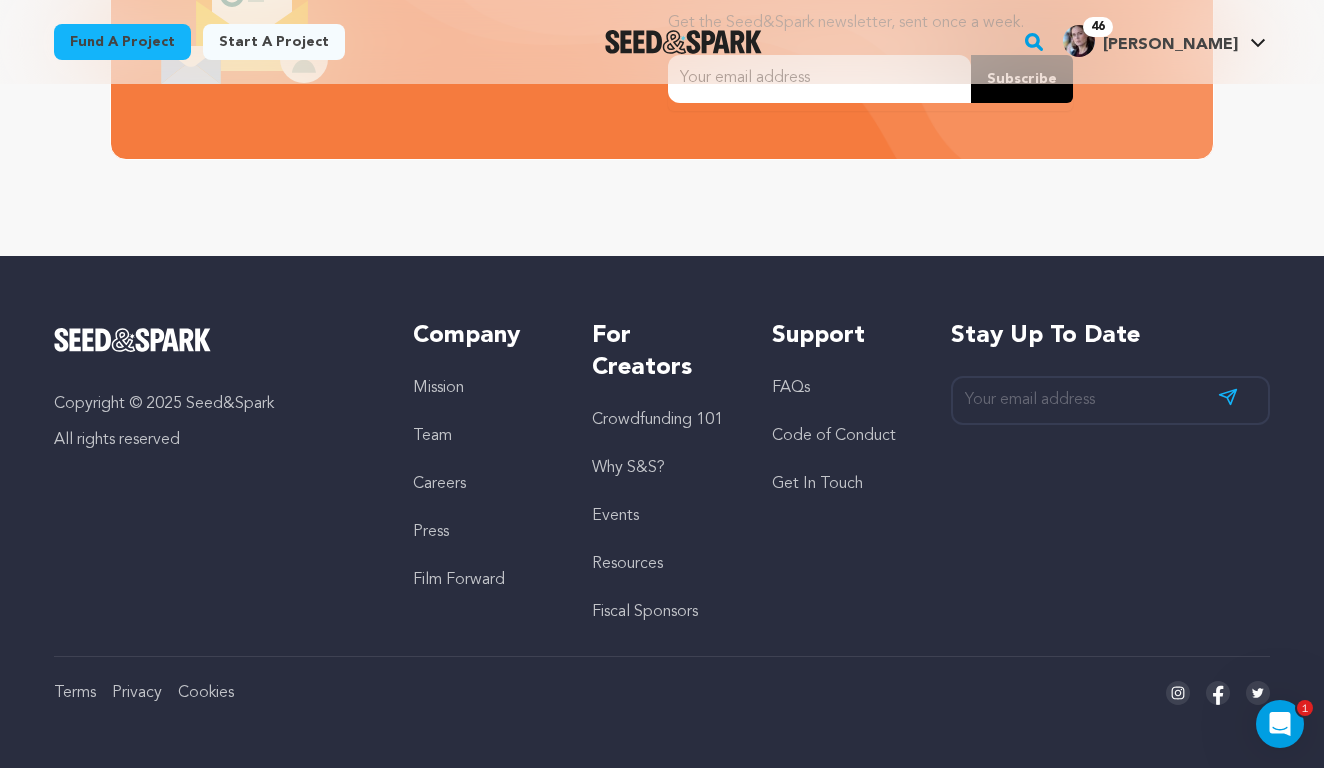 click on "Code
of Conduct" at bounding box center (841, 436) 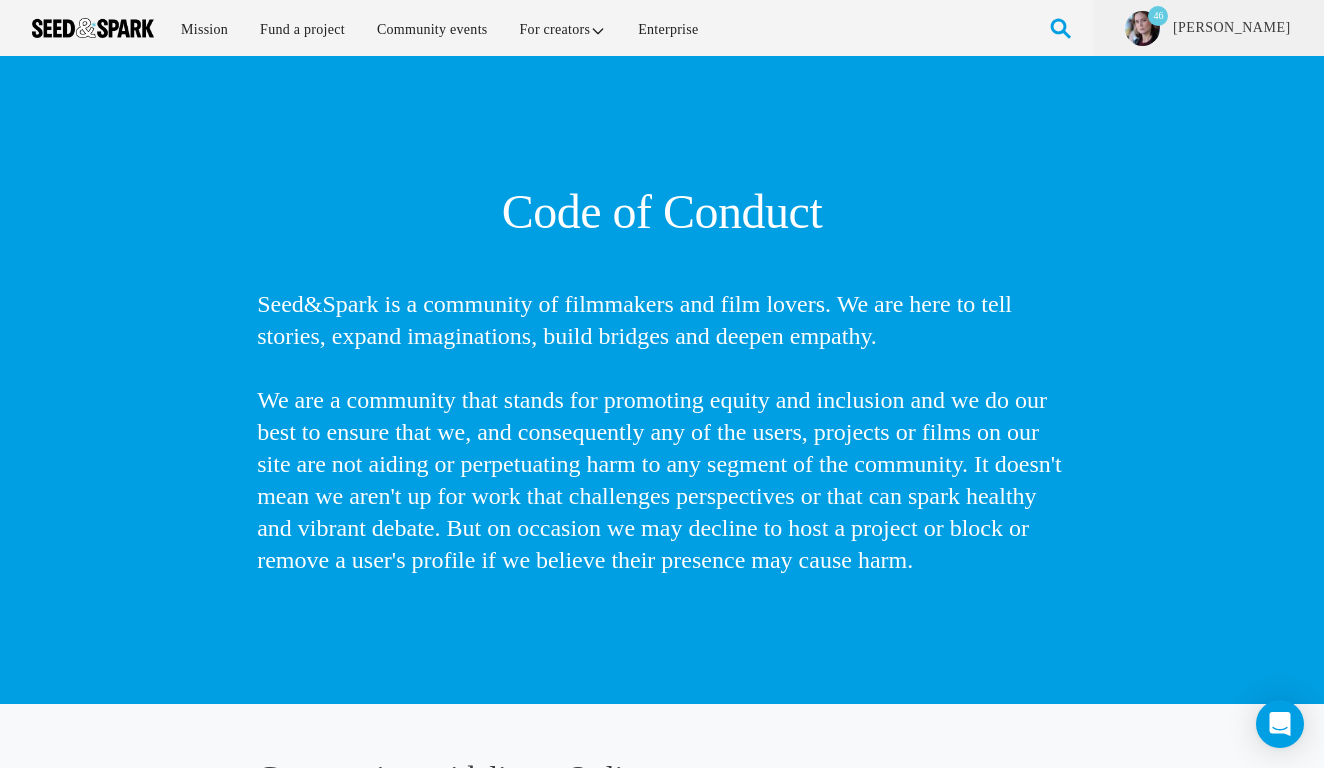scroll, scrollTop: 1, scrollLeft: 0, axis: vertical 